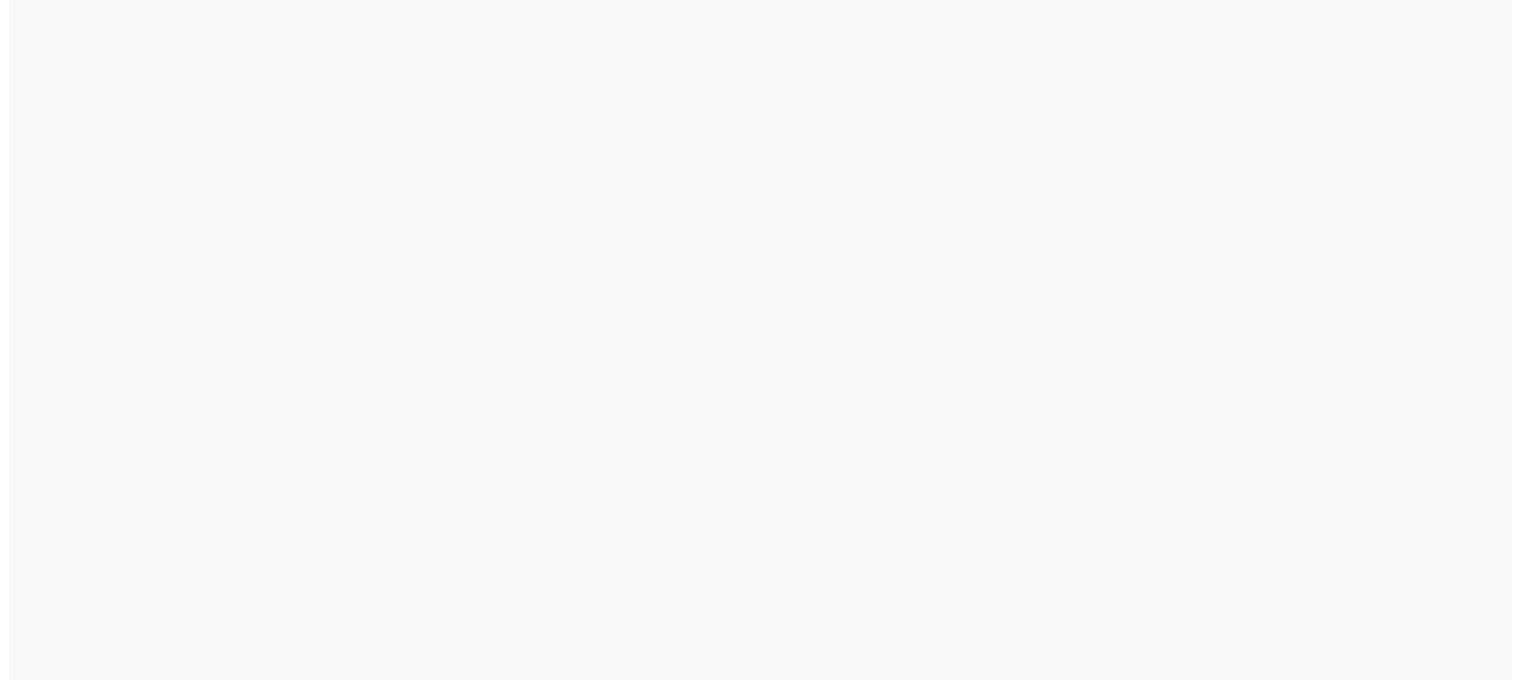 scroll, scrollTop: 0, scrollLeft: 0, axis: both 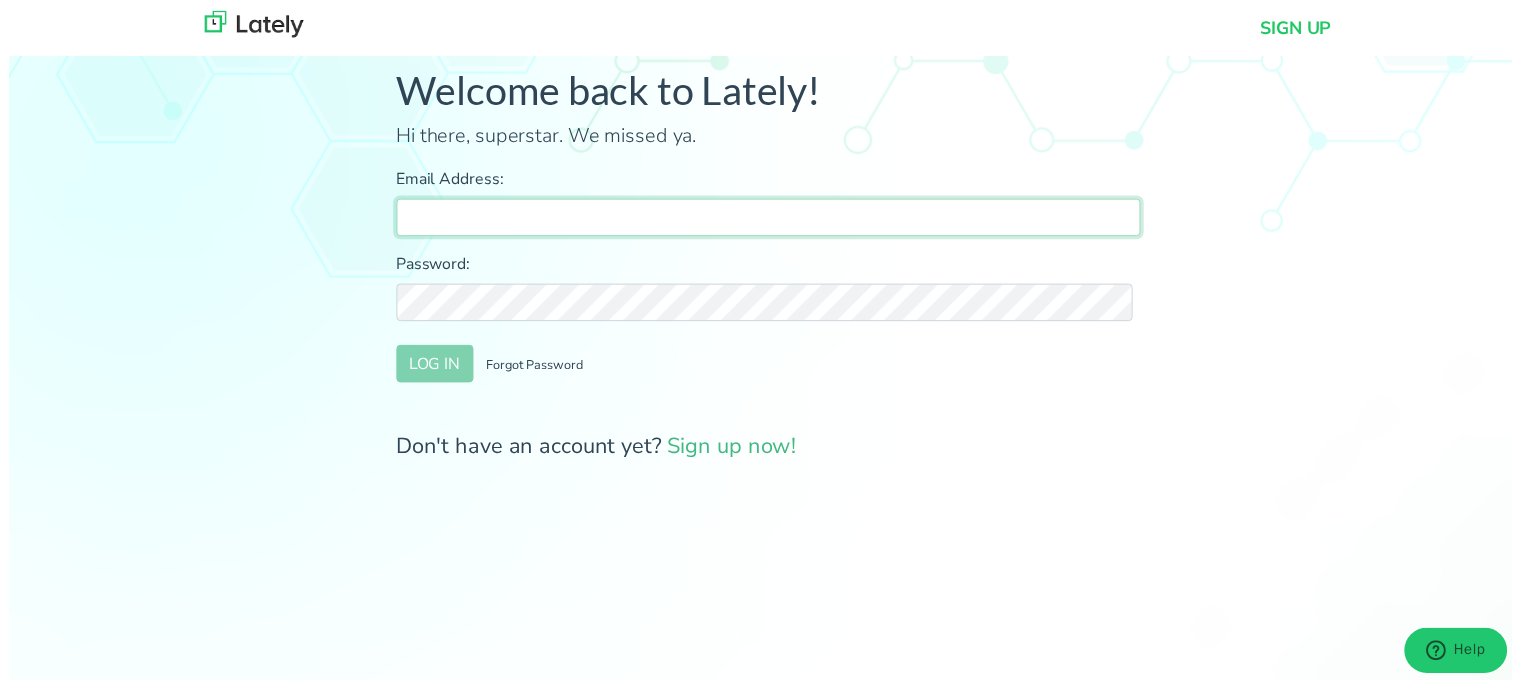 type on "[EMAIL]" 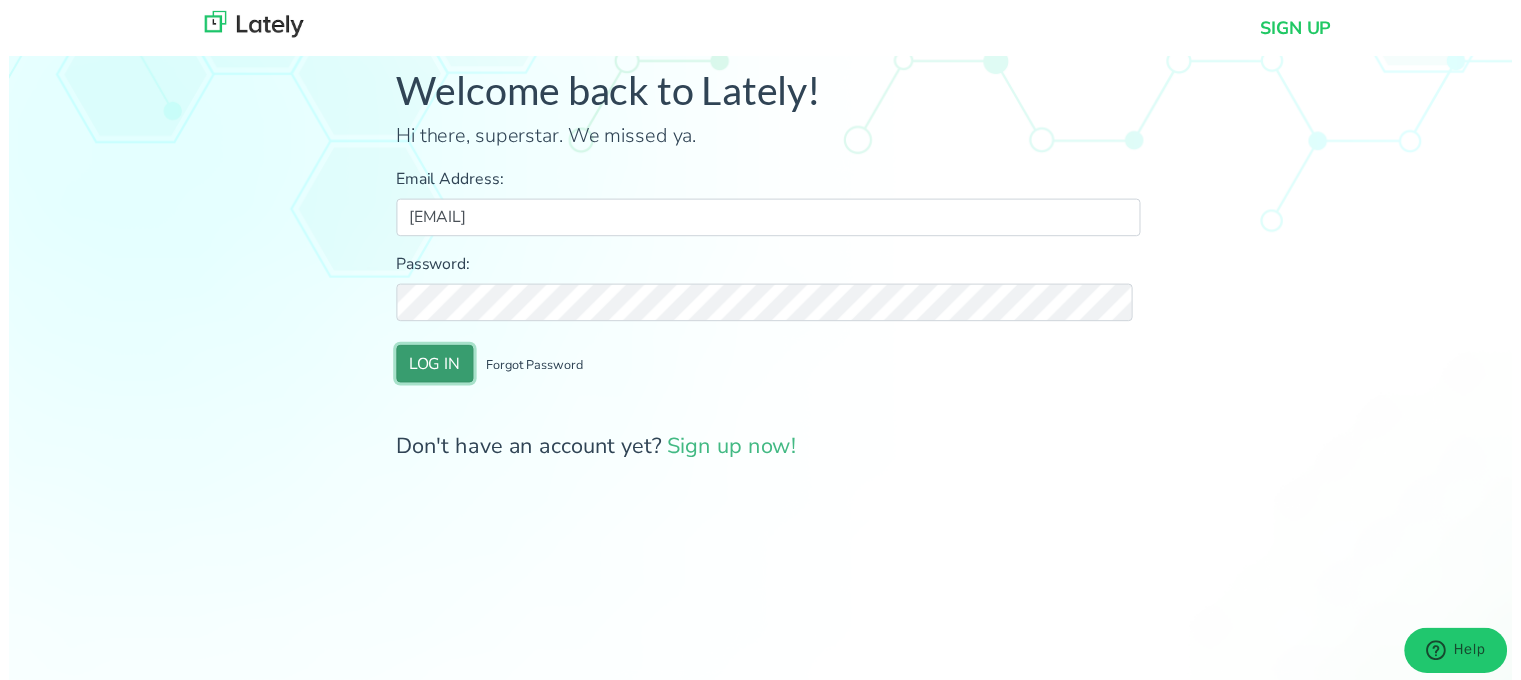 click on "LOG IN" at bounding box center (431, 368) 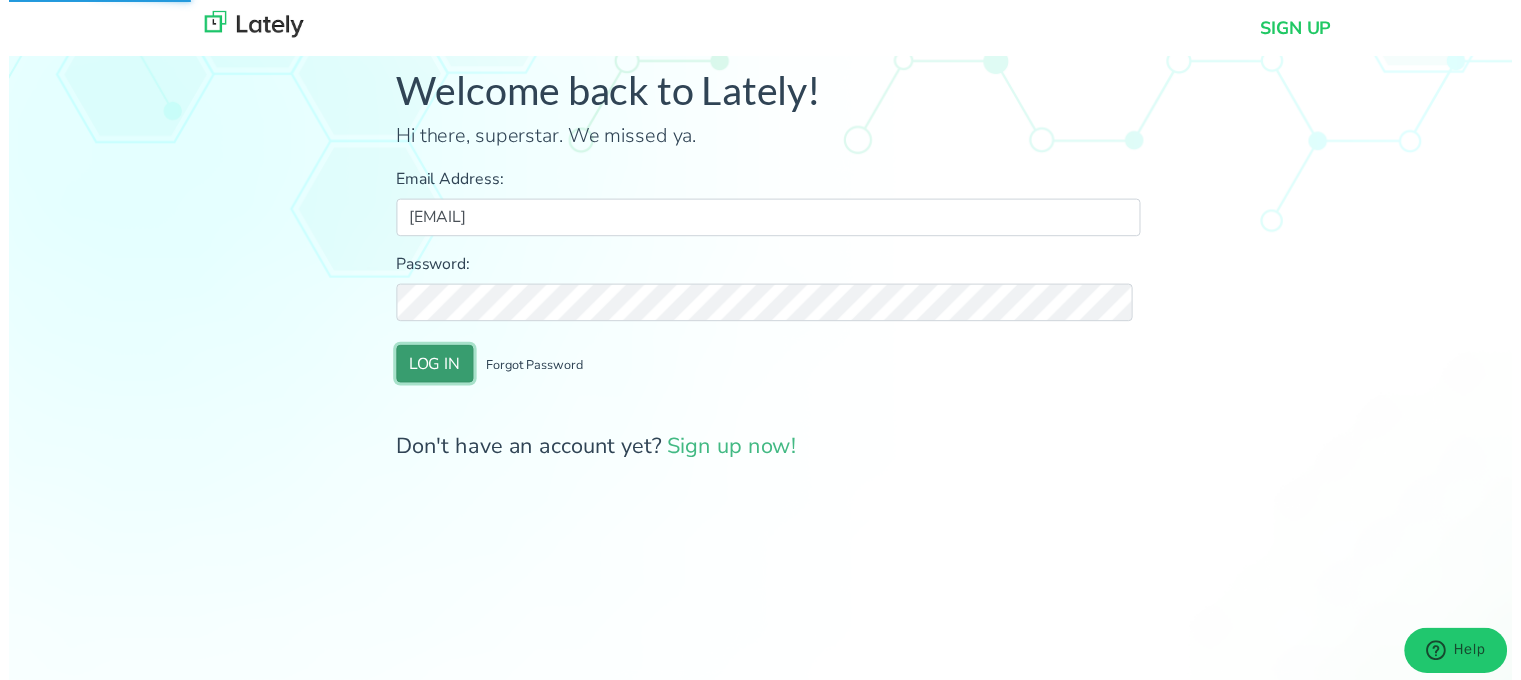 click on "LOG IN" at bounding box center [431, 368] 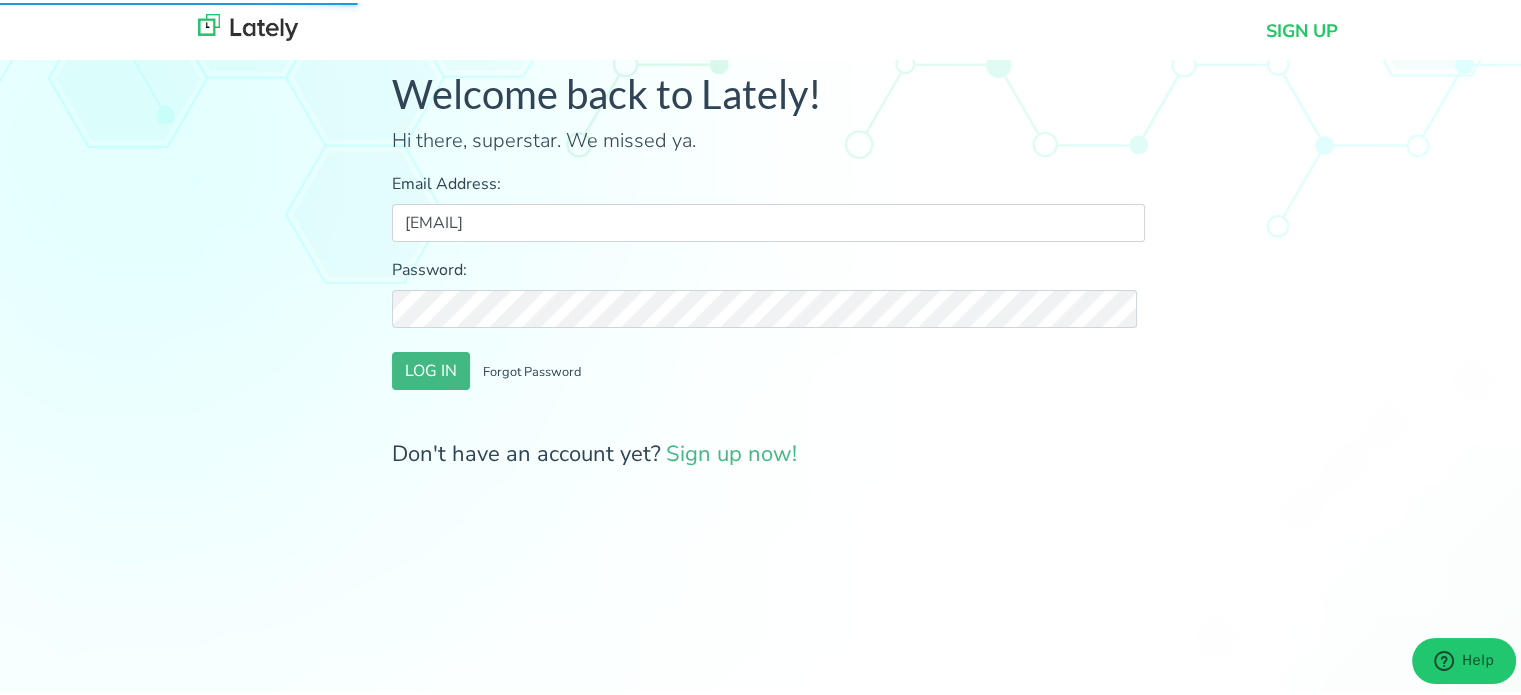 scroll, scrollTop: 0, scrollLeft: 0, axis: both 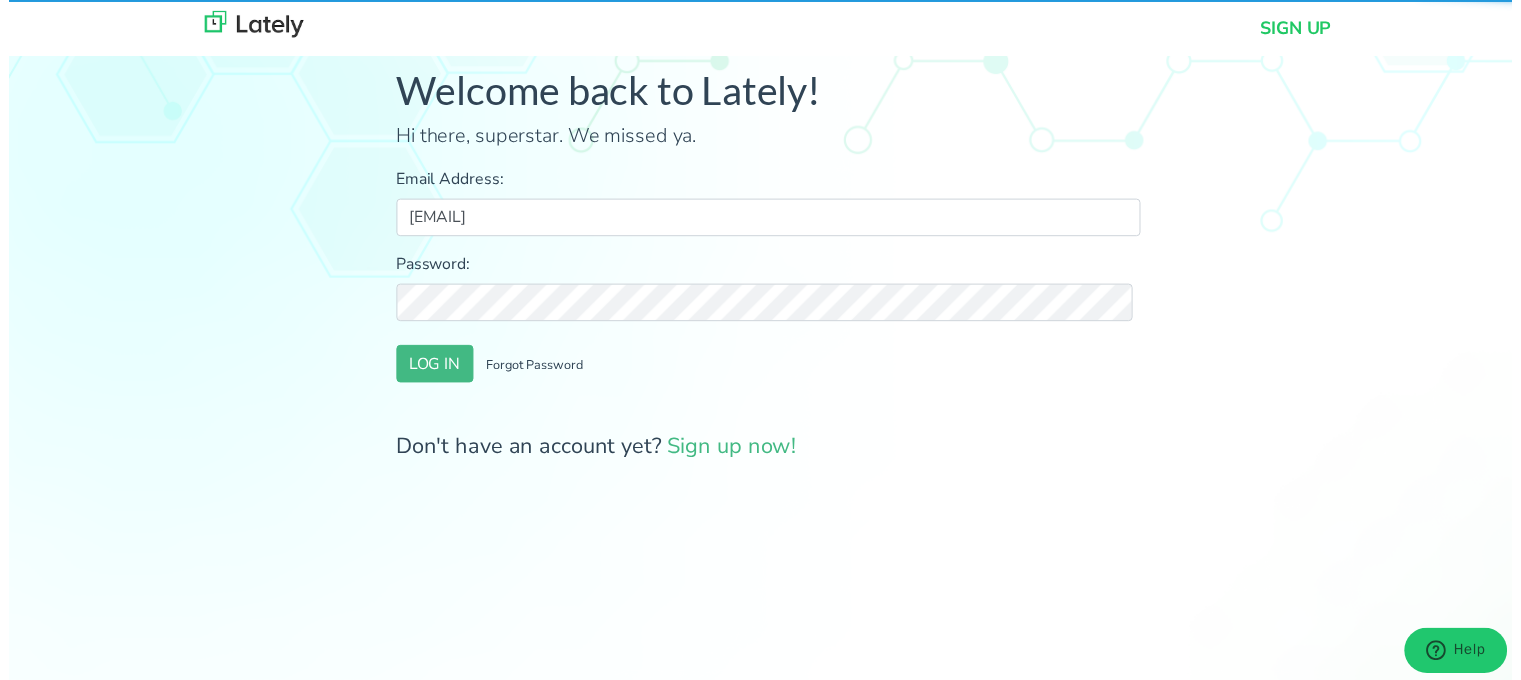 click on "Don't have an account yet?   Sign up now!" at bounding box center [768, 451] 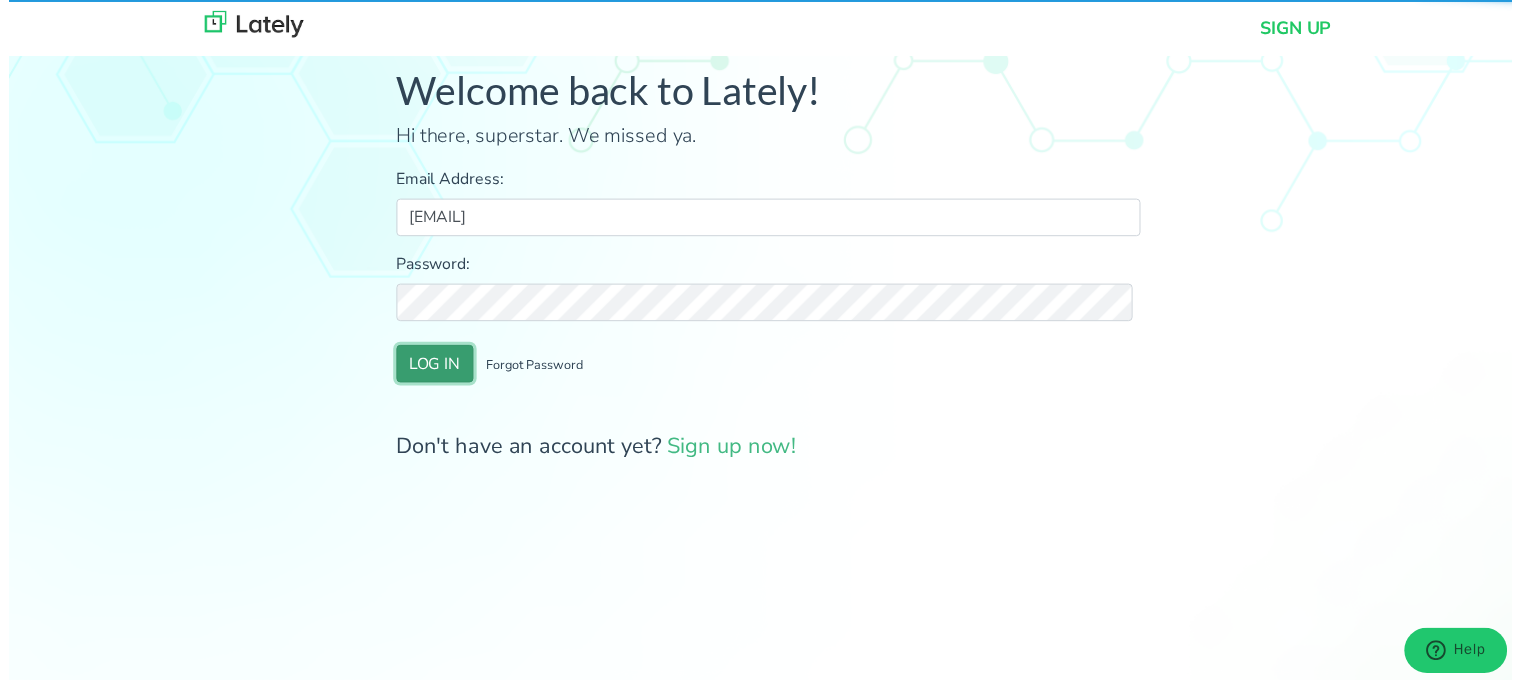 click on "LOG IN" at bounding box center [431, 368] 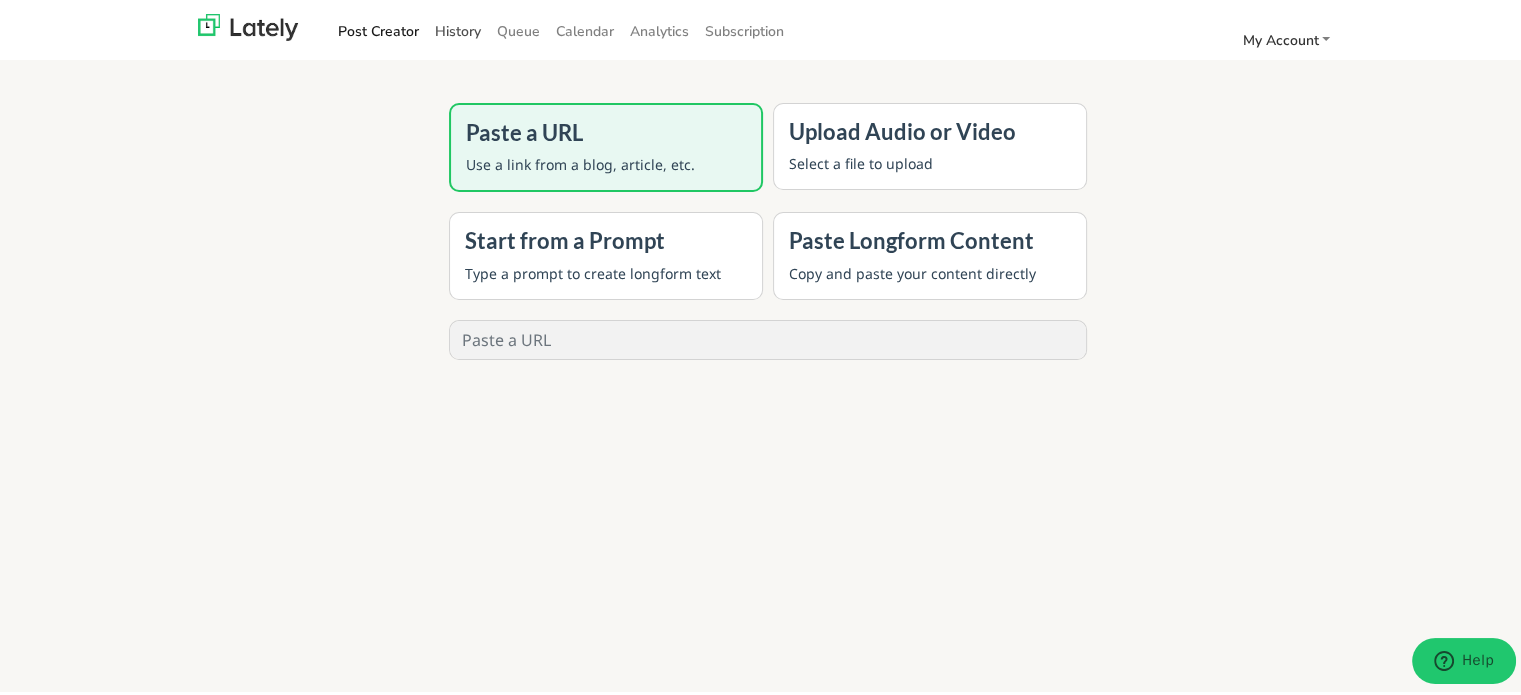 click on "History" at bounding box center [458, 28] 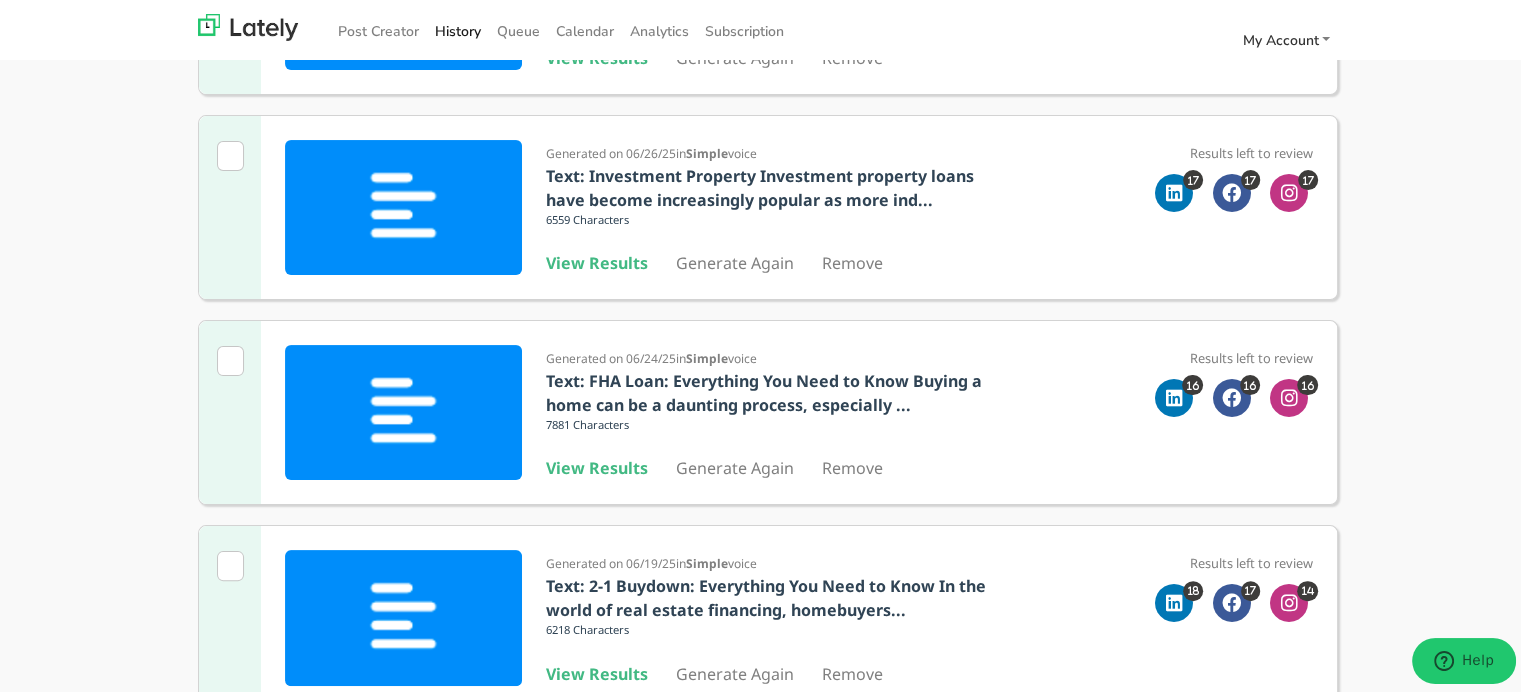 scroll, scrollTop: 400, scrollLeft: 0, axis: vertical 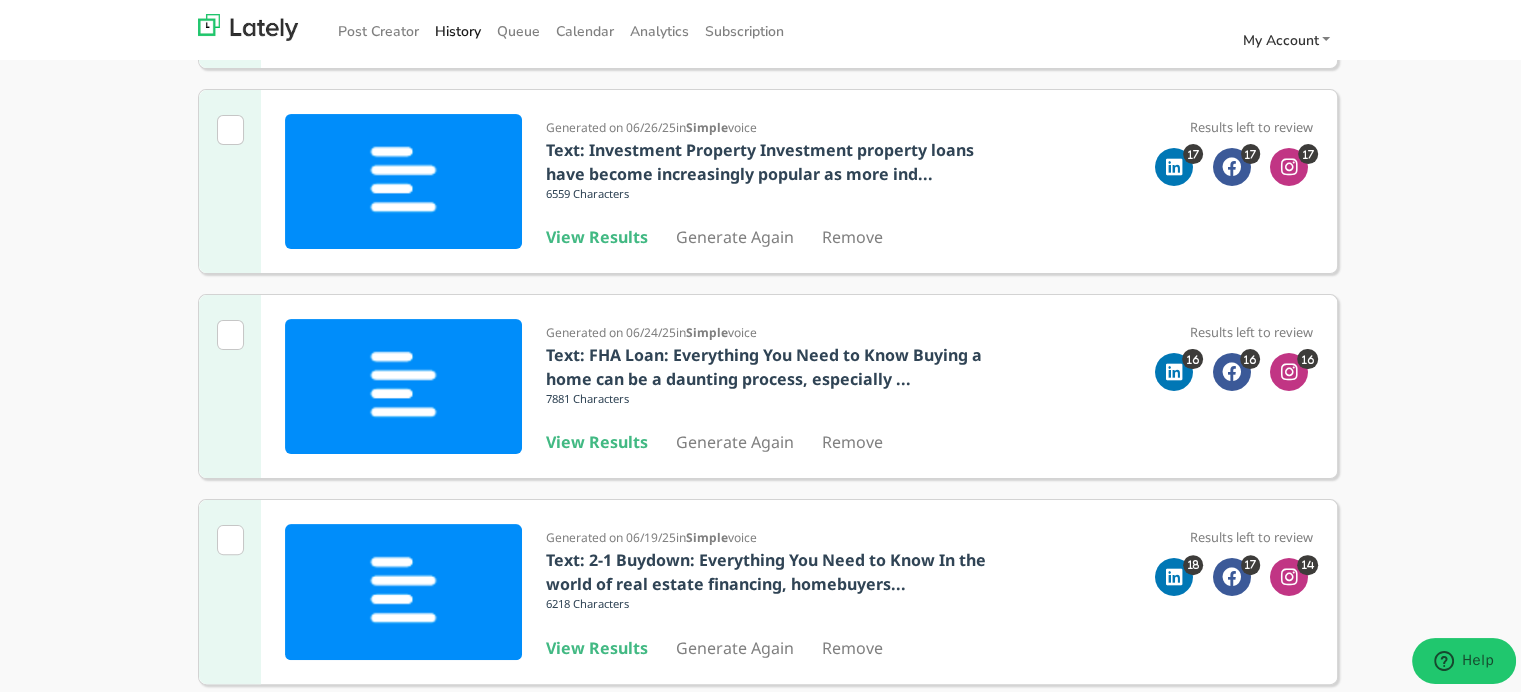 click on "7881 Characters" at bounding box center (773, 399) 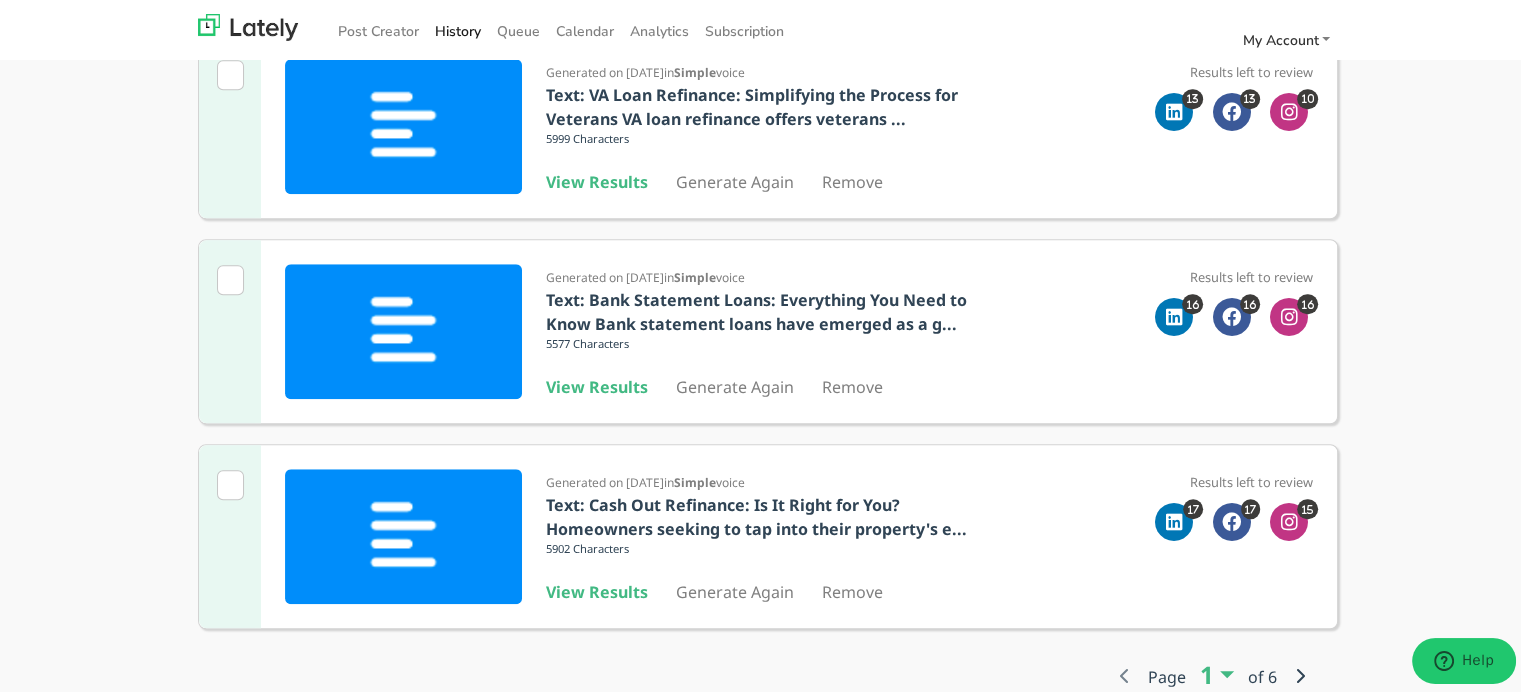 scroll, scrollTop: 1687, scrollLeft: 0, axis: vertical 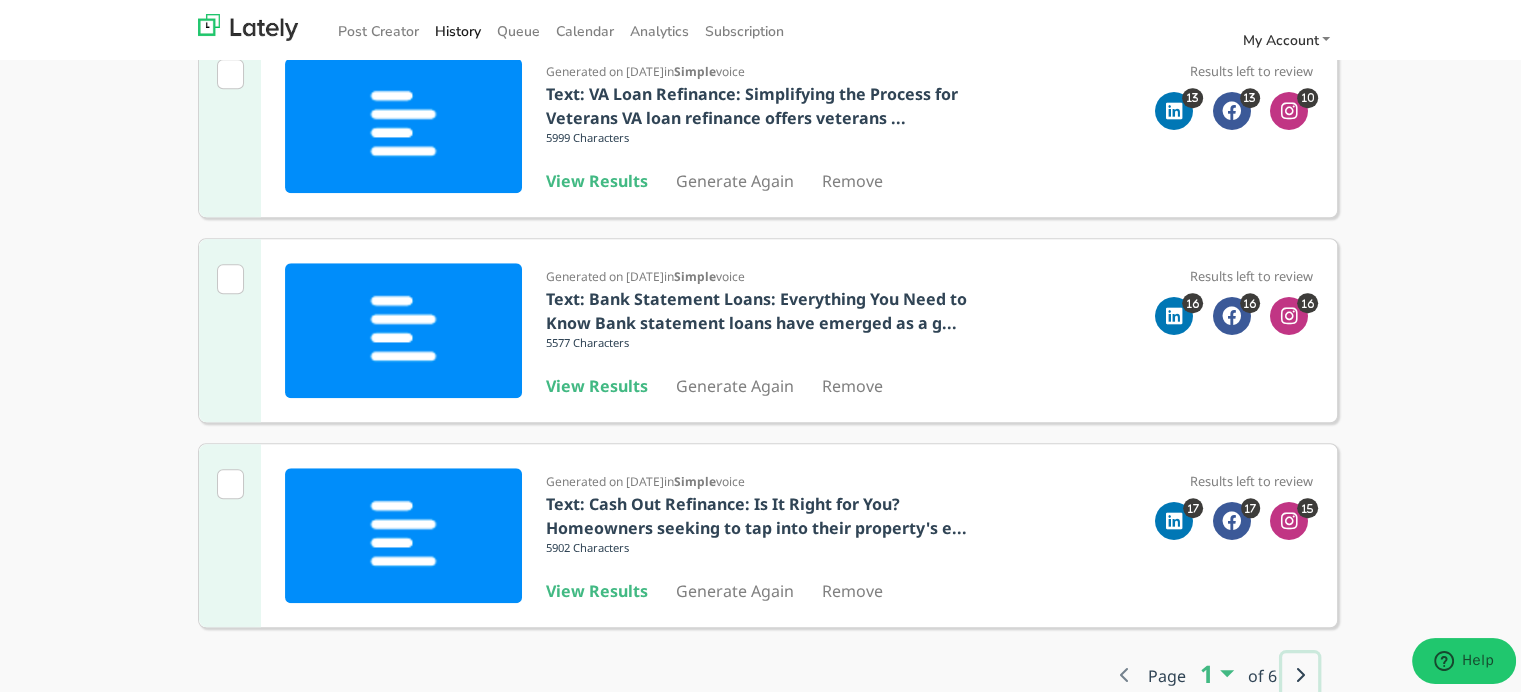 click at bounding box center [1300, 672] 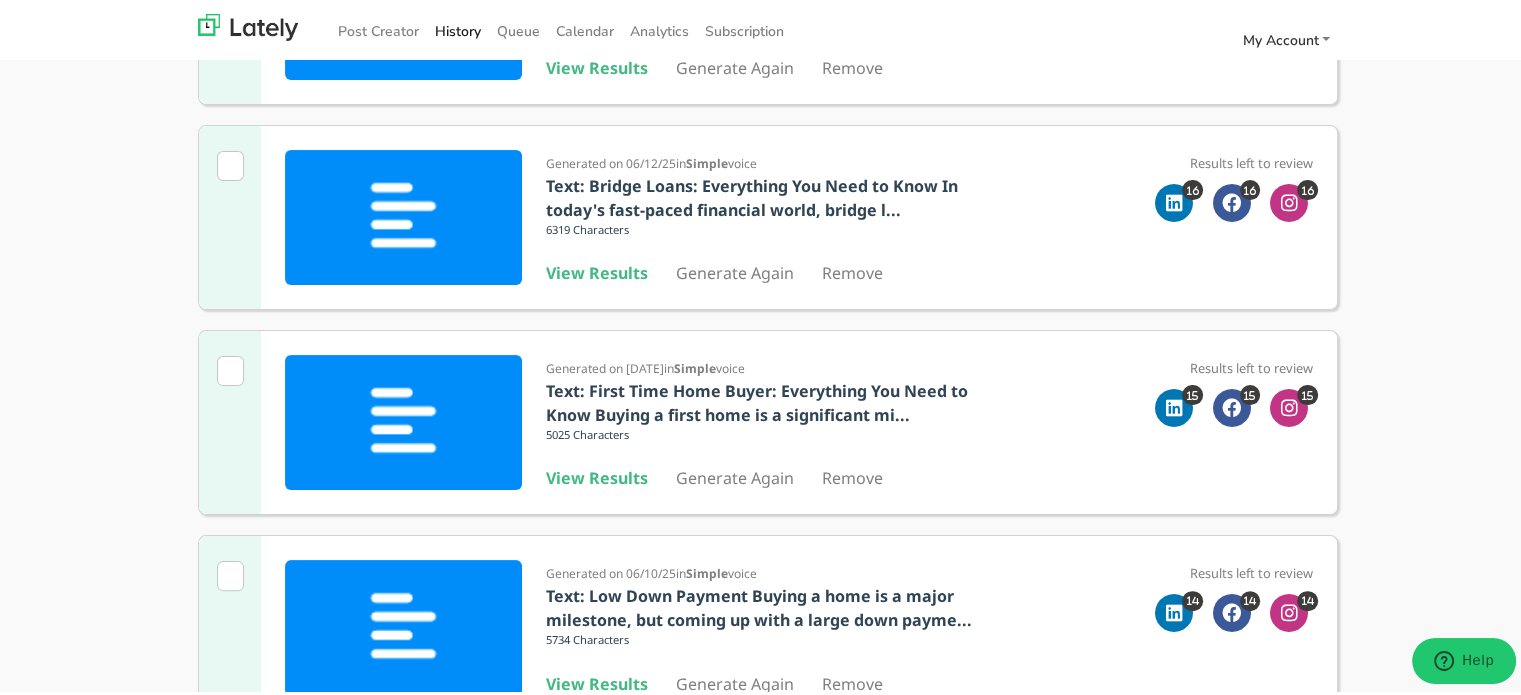 scroll, scrollTop: 287, scrollLeft: 0, axis: vertical 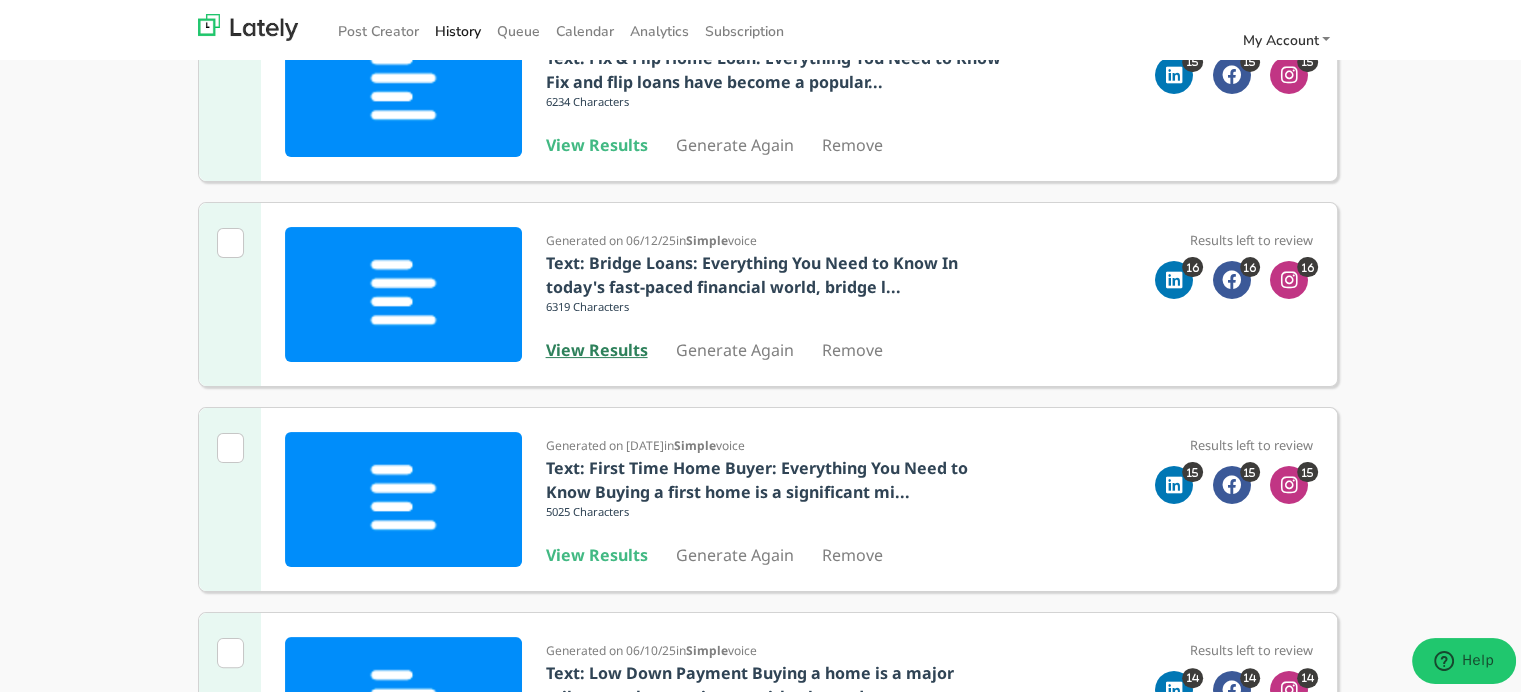 click on "View Results" at bounding box center (597, 347) 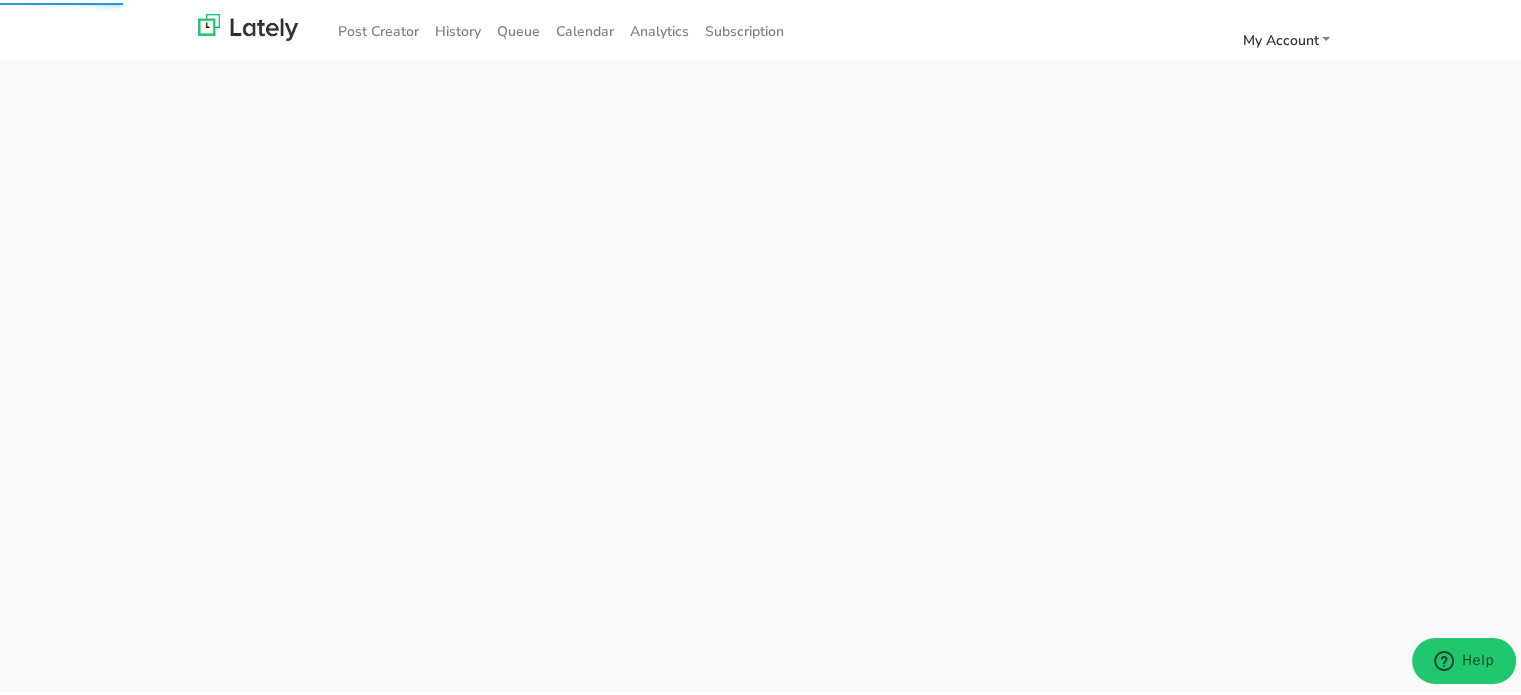 scroll, scrollTop: 0, scrollLeft: 0, axis: both 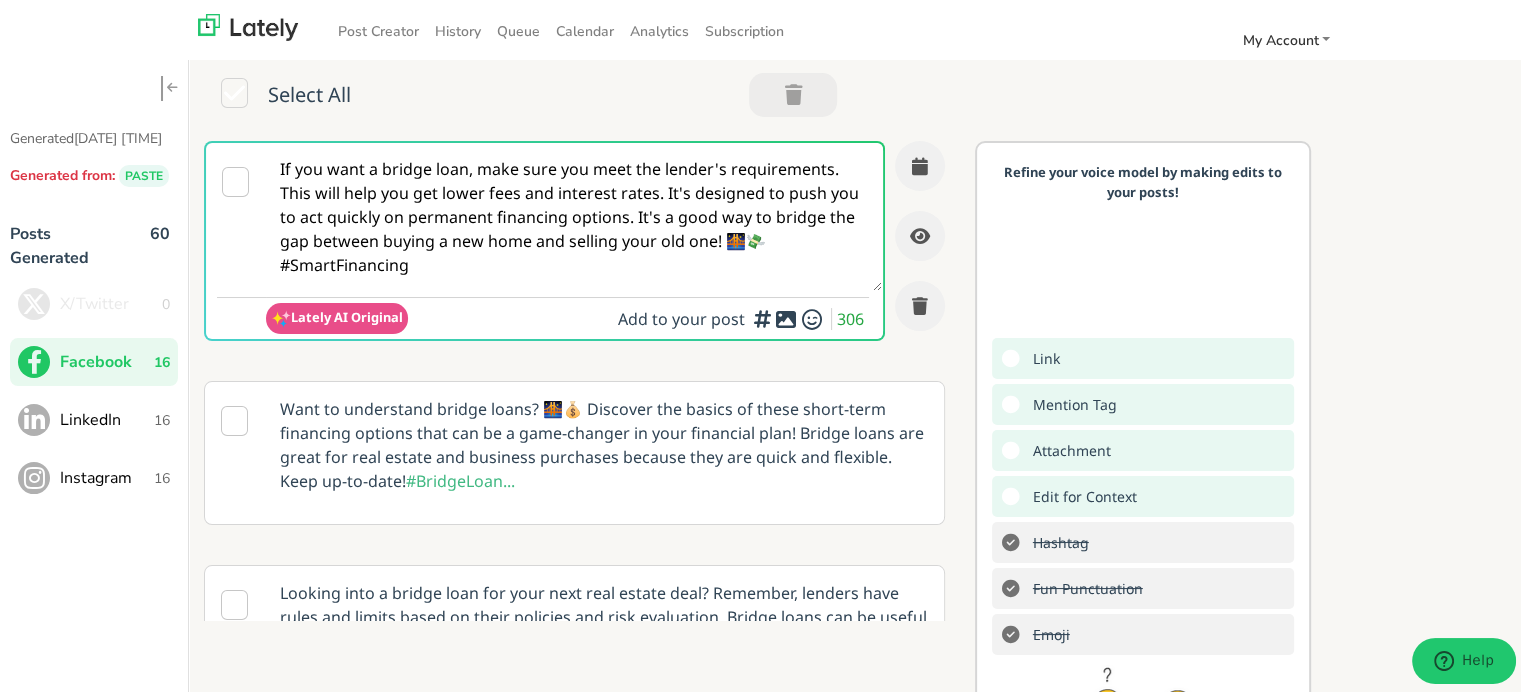 click on "If you want a bridge loan, make sure you meet the lender's requirements. This will help you get lower fees and interest rates. It's designed to push you to act quickly on permanent financing options. It's a good way to bridge the gap between buying a new home and selling your old one! 🌉💸 #SmartFinancing" at bounding box center [574, 214] 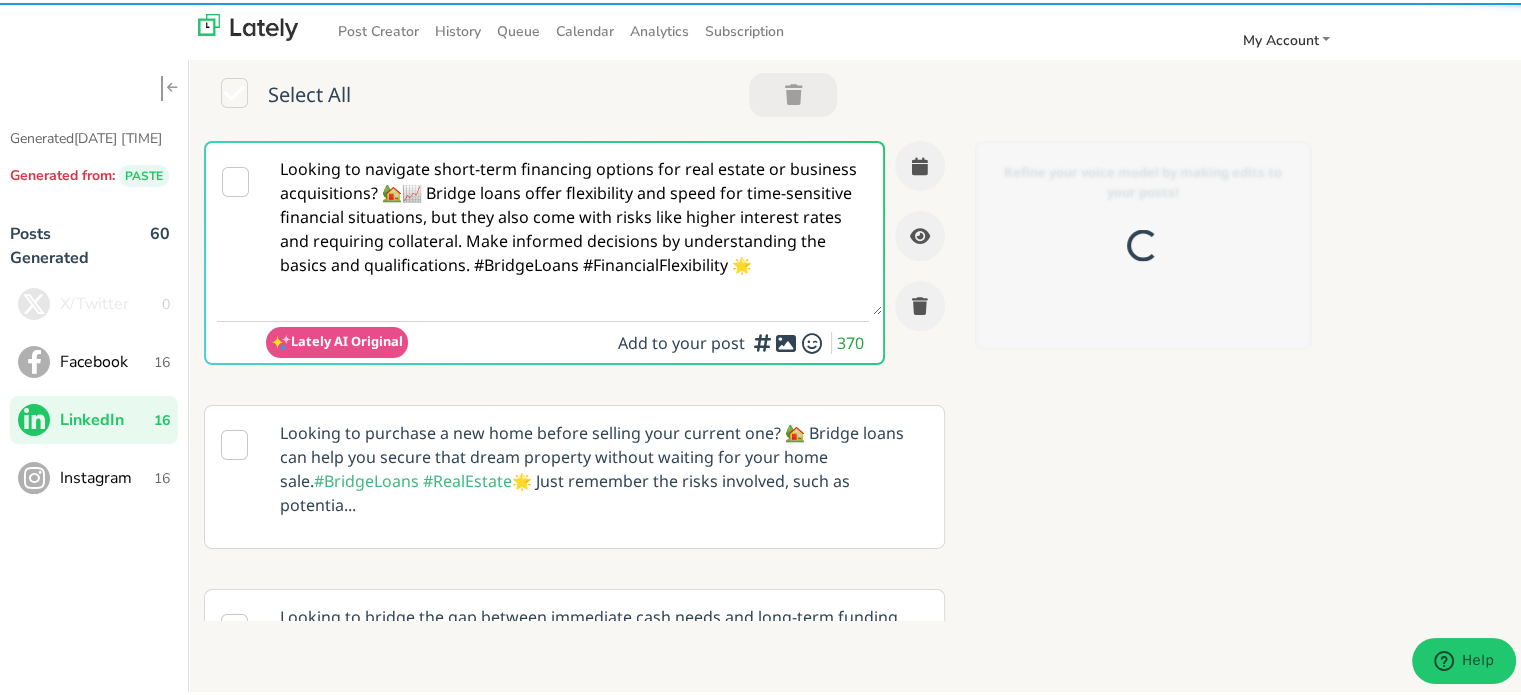 click on "Looking to navigate short-term financing options for real estate or business acquisitions? 🏡📈 Bridge loans offer flexibility and speed for time-sensitive financial situations, but they also come with risks like higher interest rates and requiring collateral. Make informed decisions by understanding the basics and qualifications. #BridgeLoans #FinancialFlexibility 🌟" at bounding box center [574, 226] 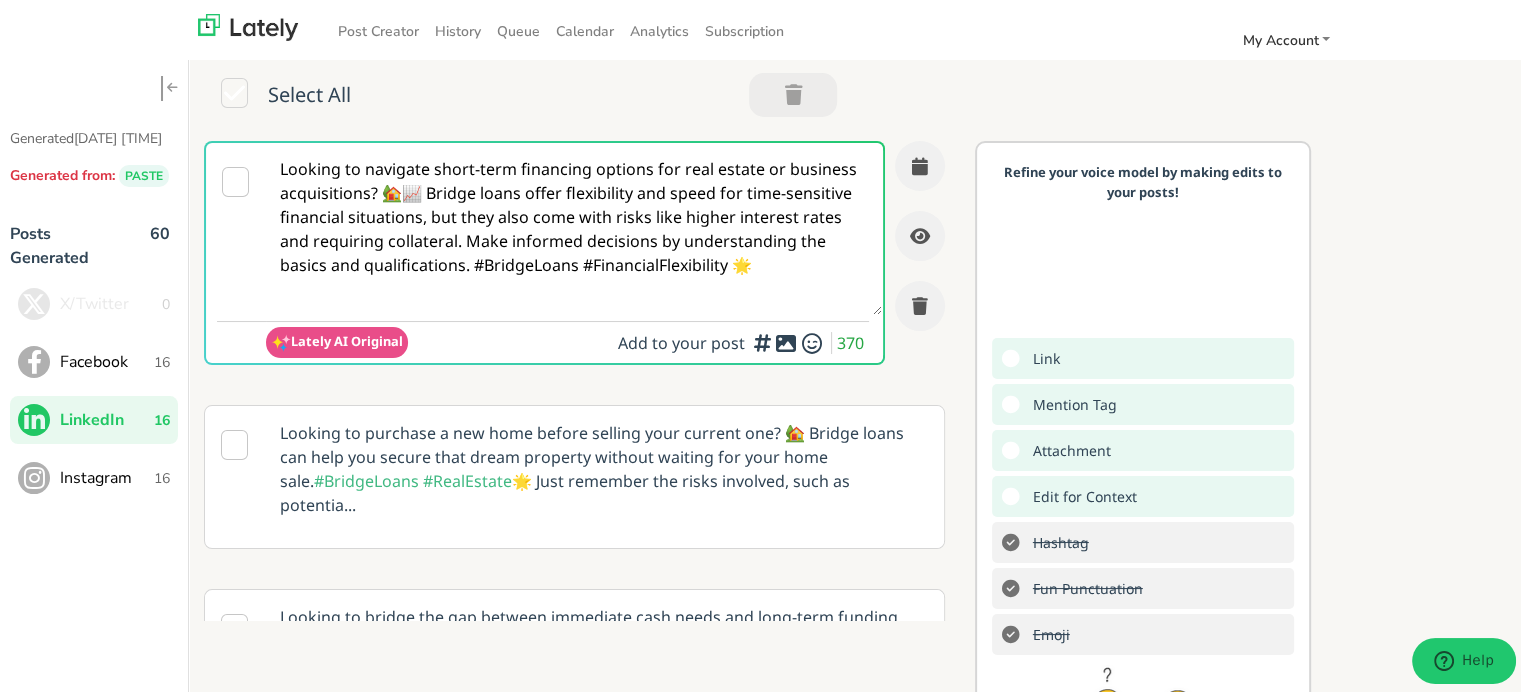 click on "Instagram 16" at bounding box center (94, 475) 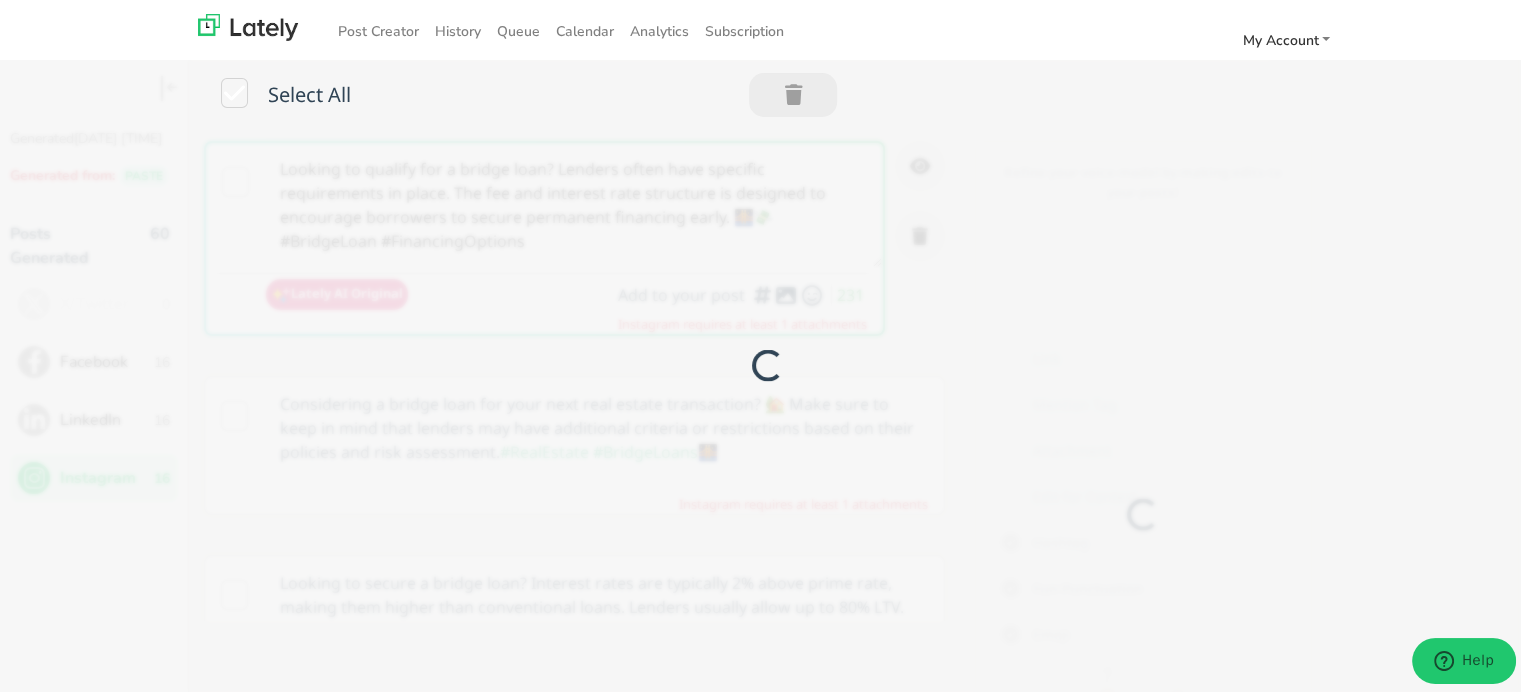 scroll, scrollTop: 0, scrollLeft: 0, axis: both 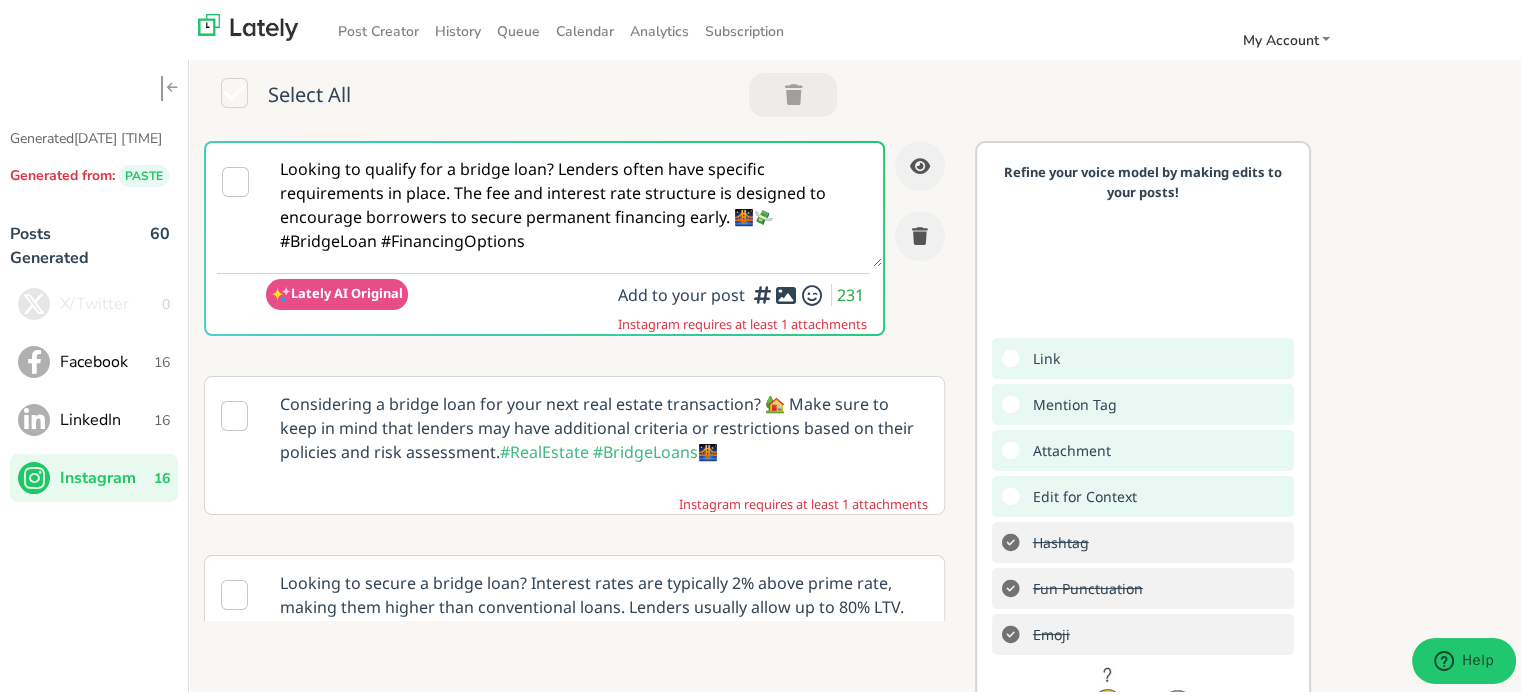 click on "Looking to qualify for a bridge loan? Lenders often have specific requirements in place. The fee and interest rate structure is designed to encourage borrowers to secure permanent financing early. 🌉💸 #BridgeLoan #FinancingOptions" at bounding box center (574, 202) 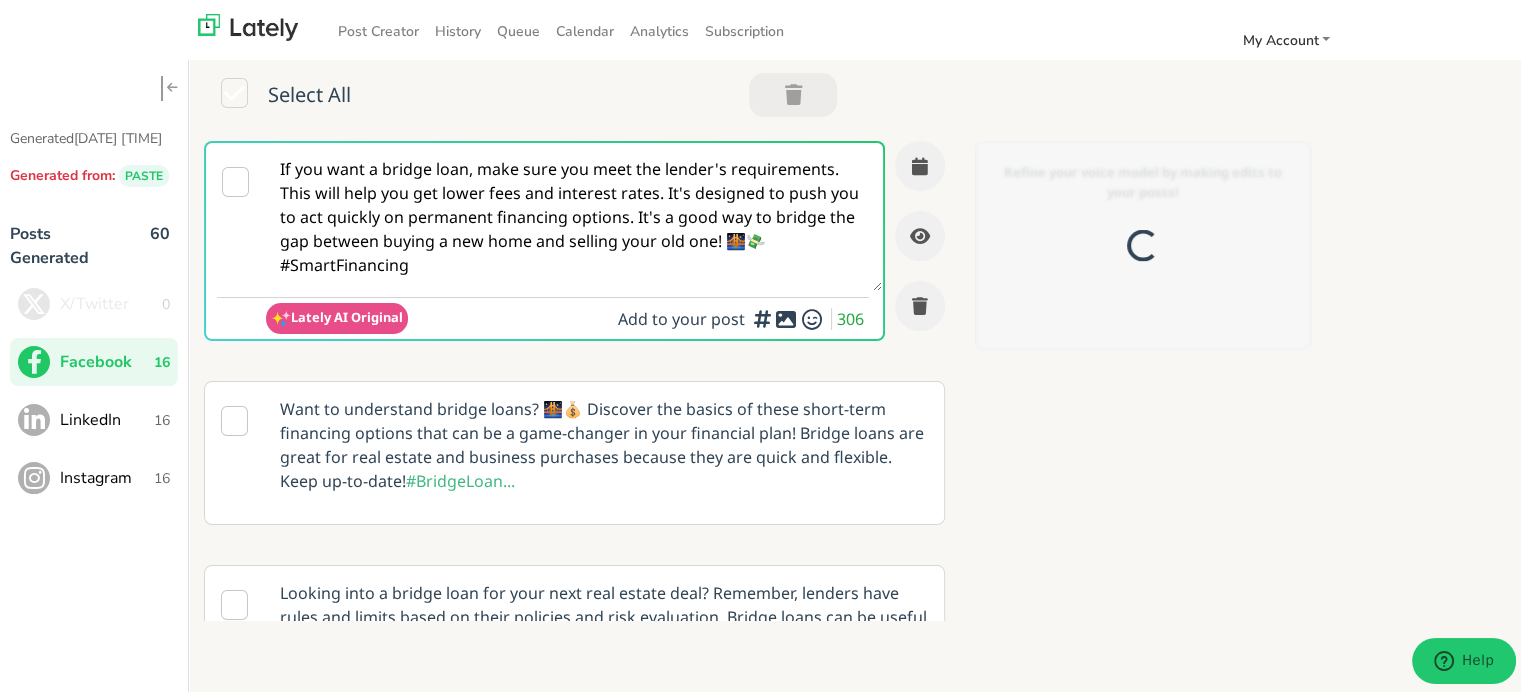 scroll, scrollTop: 0, scrollLeft: 0, axis: both 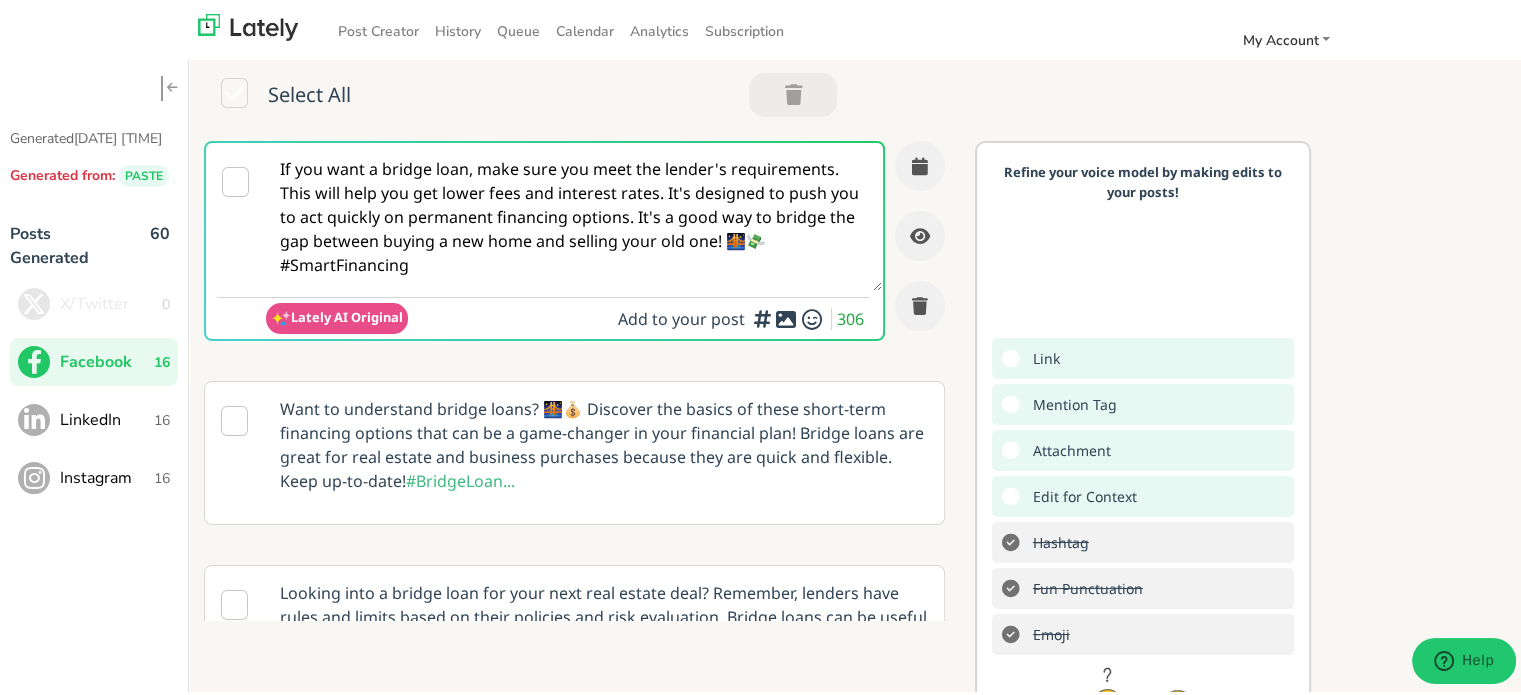 click on "If you want a bridge loan, make sure you meet the lender's requirements. This will help you get lower fees and interest rates. It's designed to push you to act quickly on permanent financing options. It's a good way to bridge the gap between buying a new home and selling your old one! 🌉💸 #SmartFinancing" at bounding box center (574, 214) 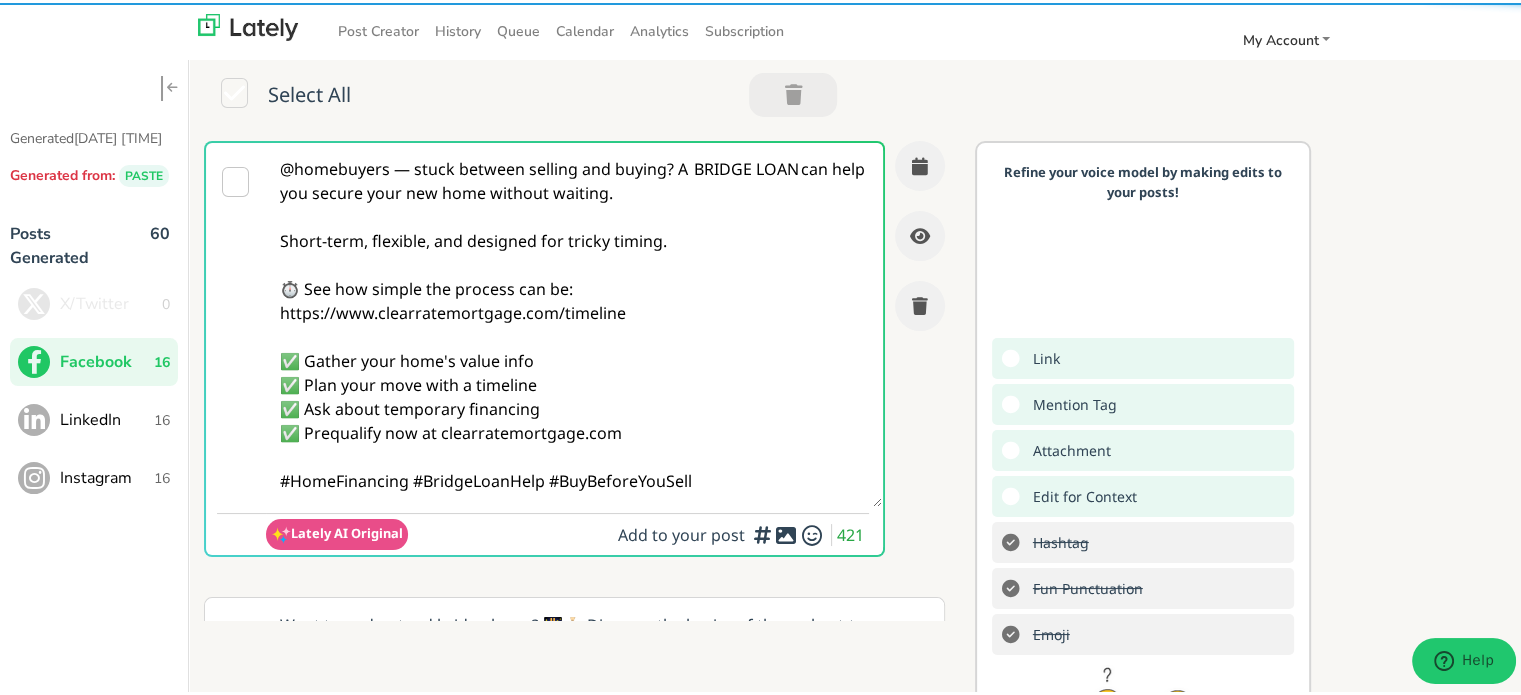 click on "@homebuyers — stuck between selling and buying? A  BRIDGE LOAN can help you secure your new home without waiting.
Short-term, flexible, and designed for tricky timing.
⏱️ See how simple the process can be: https://www.clearratemortgage.com/timeline
✅ Gather your home's value info
✅ Plan your move with a timeline
✅ Ask about temporary financing
✅ Prequalify now at clearratemortgage.com
#HomeFinancing #BridgeLoanHelp #BuyBeforeYouSell" at bounding box center (574, 322) 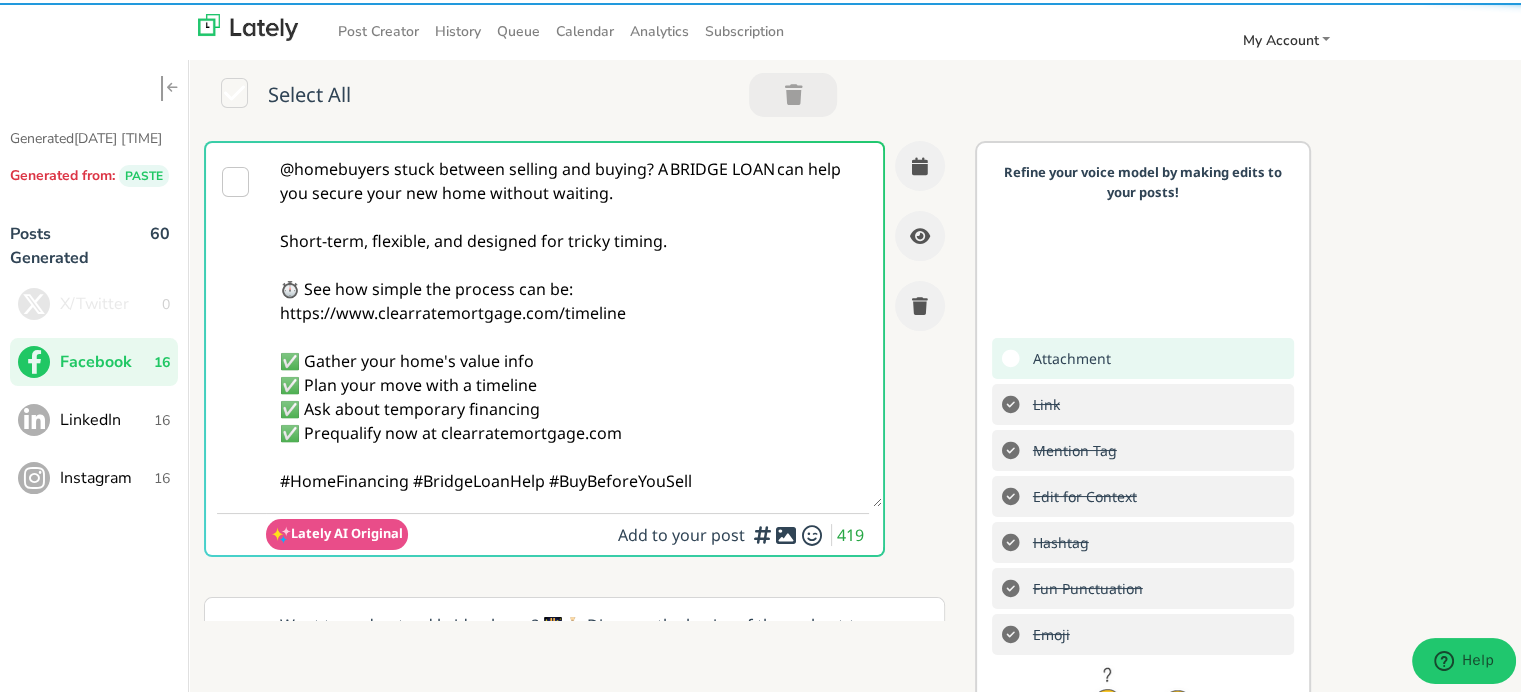 click on "@homebuyers stuck between selling and buying? A BRIDGE LOAN can help you secure your new home without waiting.
Short-term, flexible, and designed for tricky timing.
⏱️ See how simple the process can be: https://www.clearratemortgage.com/timeline
✅ Gather your home's value info
✅ Plan your move with a timeline
✅ Ask about temporary financing
✅ Prequalify now at clearratemortgage.com
#HomeFinancing #BridgeLoanHelp #BuyBeforeYouSell" at bounding box center [574, 322] 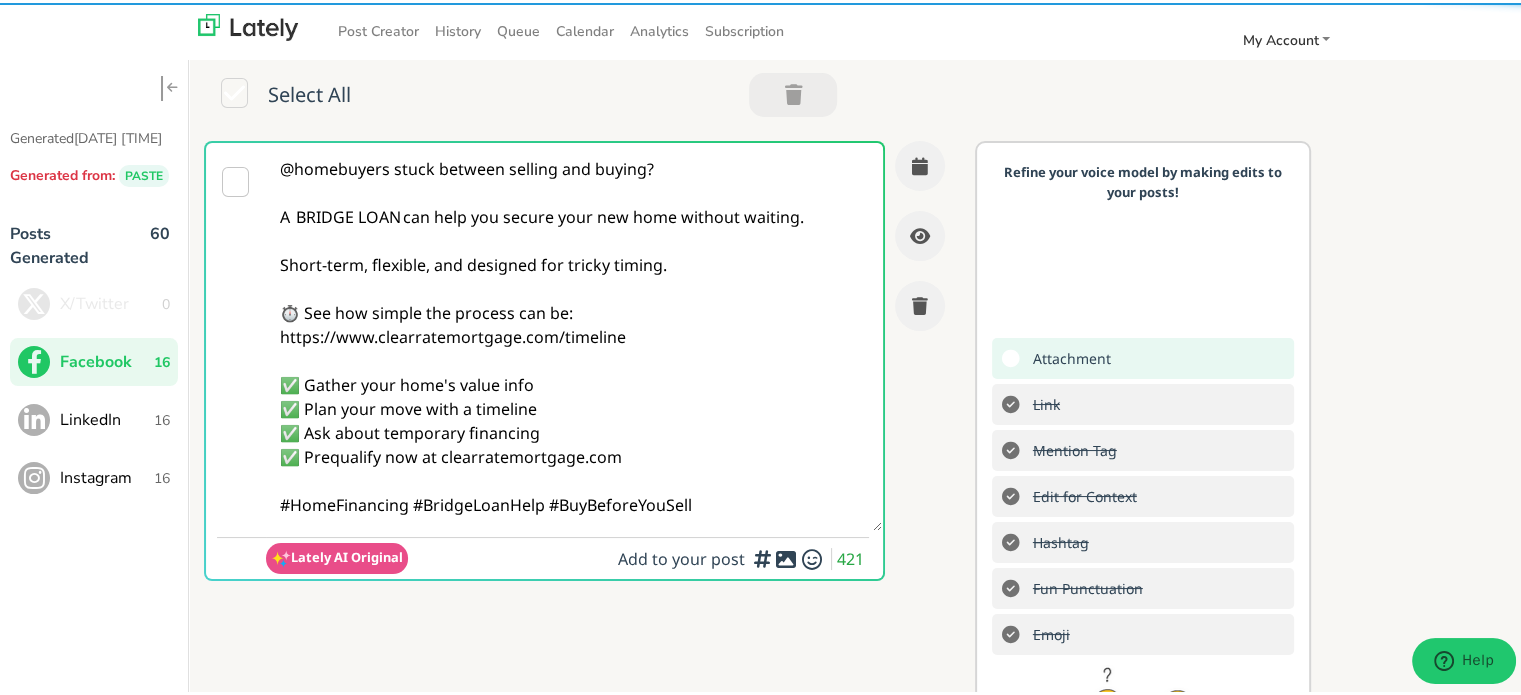 click on "@homebuyers stuck between selling and buying?
A  BRIDGE LOAN can help you secure your new home without waiting.
Short-term, flexible, and designed for tricky timing.
⏱️ See how simple the process can be: https://www.clearratemortgage.com/timeline
✅ Gather your home's value info
✅ Plan your move with a timeline
✅ Ask about temporary financing
✅ Prequalify now at clearratemortgage.com
#HomeFinancing #BridgeLoanHelp #BuyBeforeYouSell" at bounding box center (574, 334) 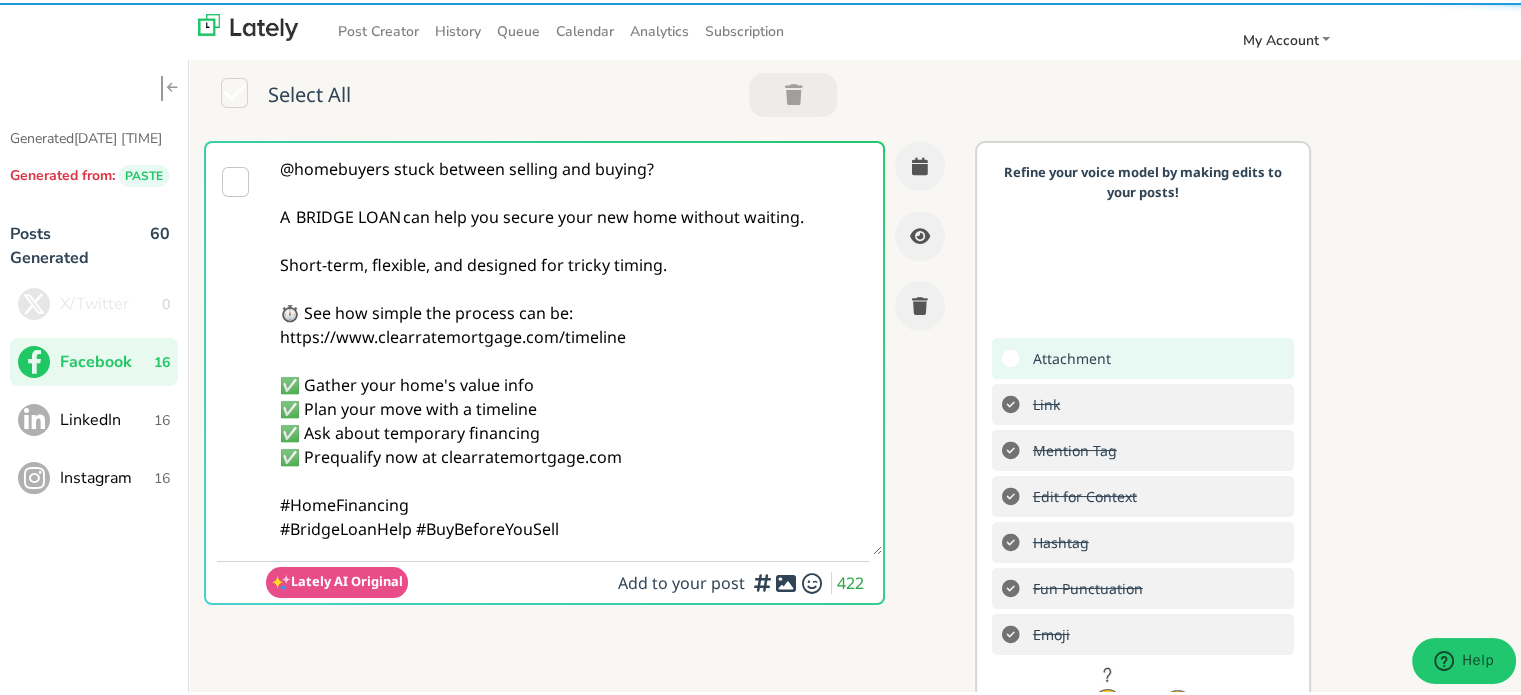 click on "@homebuyers stuck between selling and buying?
A  BRIDGE LOAN can help you secure your new home without waiting.
Short-term, flexible, and designed for tricky timing.
⏱️ See how simple the process can be: https://www.clearratemortgage.com/timeline
✅ Gather your home's value info
✅ Plan your move with a timeline
✅ Ask about temporary financing
✅ Prequalify now at clearratemortgage.com
#HomeFinancing
#BridgeLoanHelp #BuyBeforeYouSell" at bounding box center [574, 346] 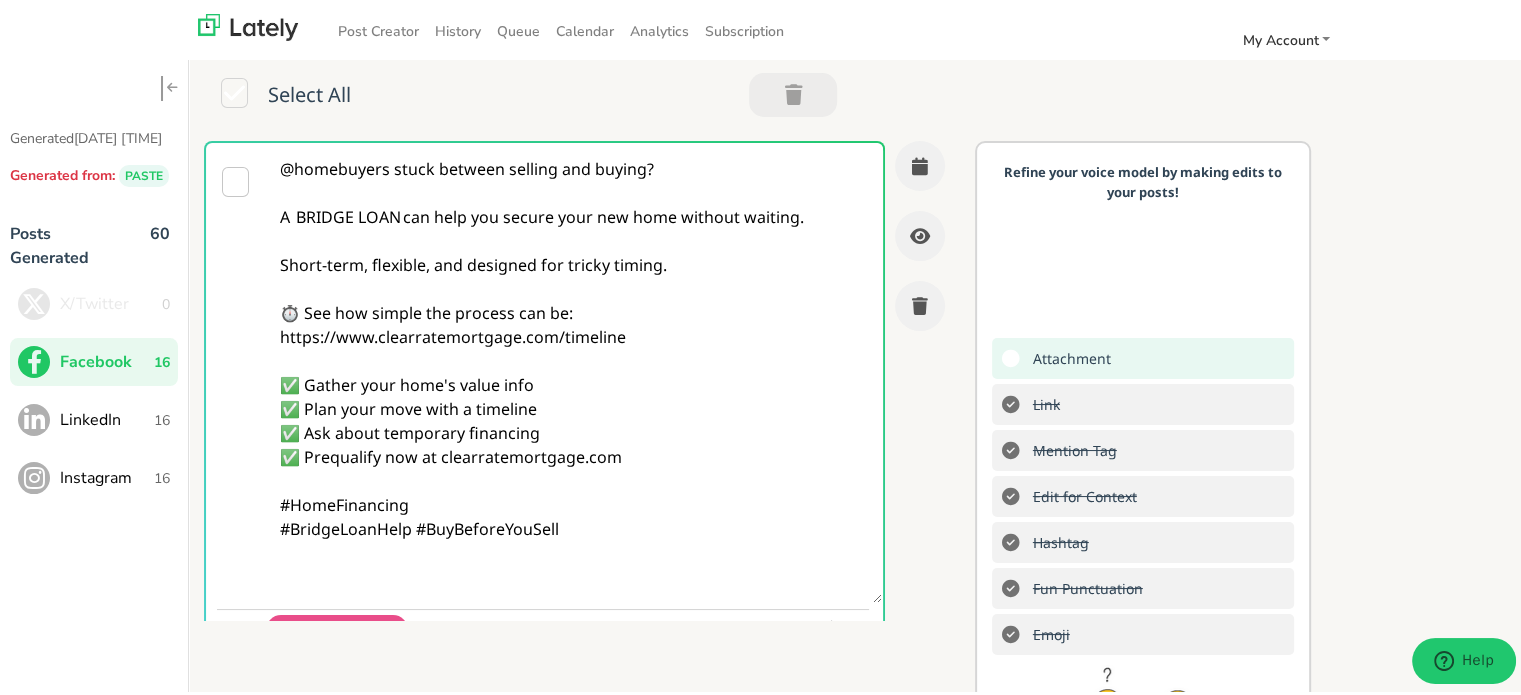 paste on "Follow Us On Our Social Media Platforms!
Facebook: https://www.facebook.com/clearratemortgage
LinkedIn: https://www.linkedin.com/company/clear-rate-mortgage/posts/?feedView=all
Instagram: https://www.instagram.com/clear.rate.mortgage/" 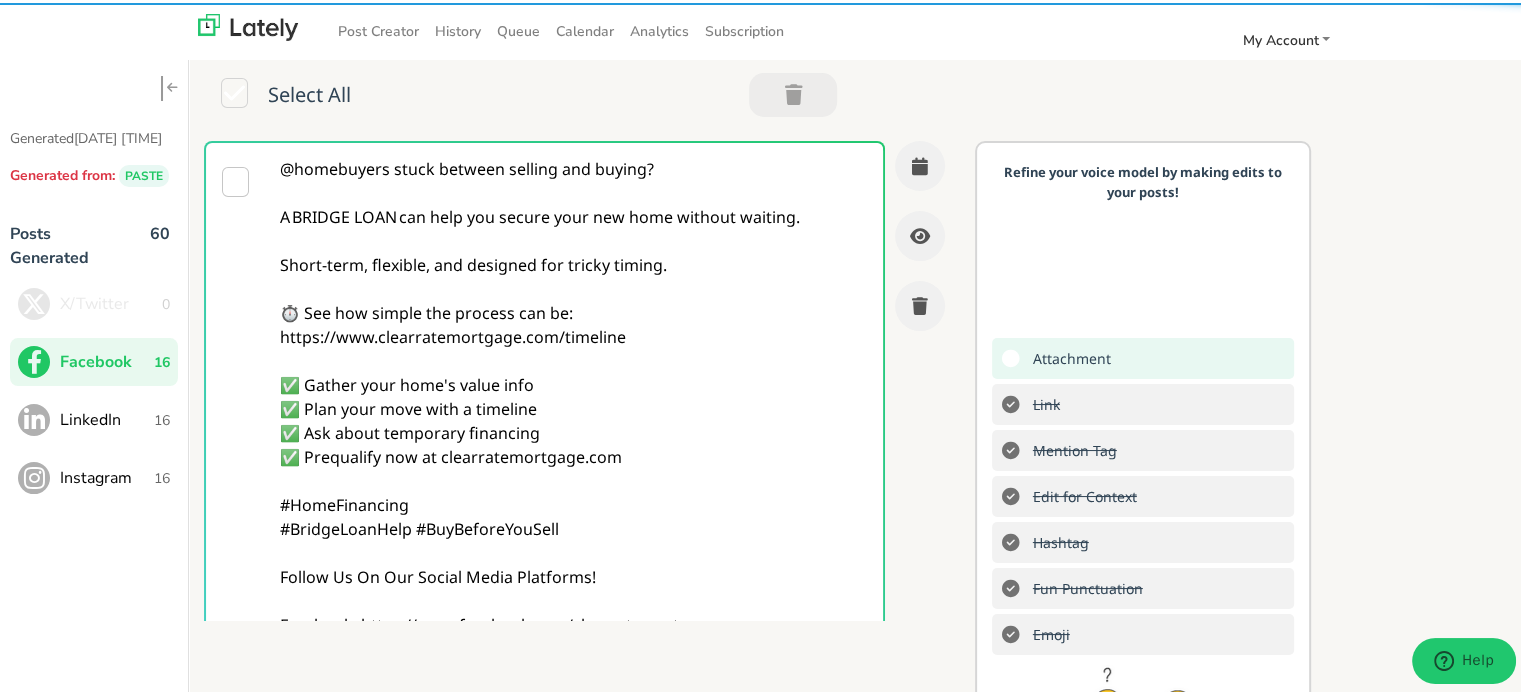 type on "@homebuyers stuck between selling and buying?
A BRIDGE LOAN can help you secure your new home without waiting.
Short-term, flexible, and designed for tricky timing.
⏱️ See how simple the process can be: https://www.clearratemortgage.com/timeline
✅ Gather your home's value info
✅ Plan your move with a timeline
✅ Ask about temporary financing
✅ Prequalify now at clearratemortgage.com
#HomeFinancing
#BridgeLoanHelp #BuyBeforeYouSell
Follow Us On Our Social Media Platforms!
Facebook: https://www.facebook.com/clearratemortgage
LinkedIn: https://www.linkedin.com/company/clear-rate-mortgage/posts/?feedView=all
Instagram: https://www.instagram.com/clear.rate.mortgage/" 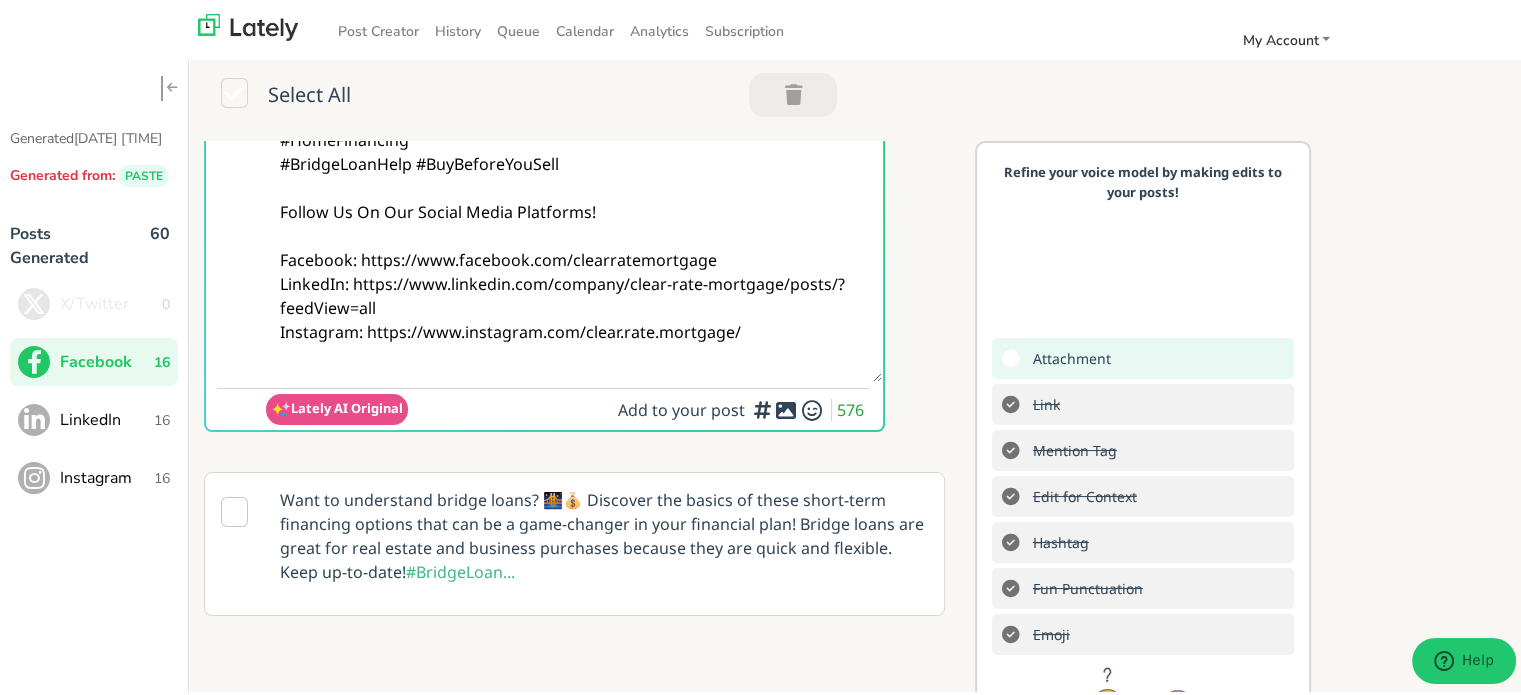 scroll, scrollTop: 400, scrollLeft: 0, axis: vertical 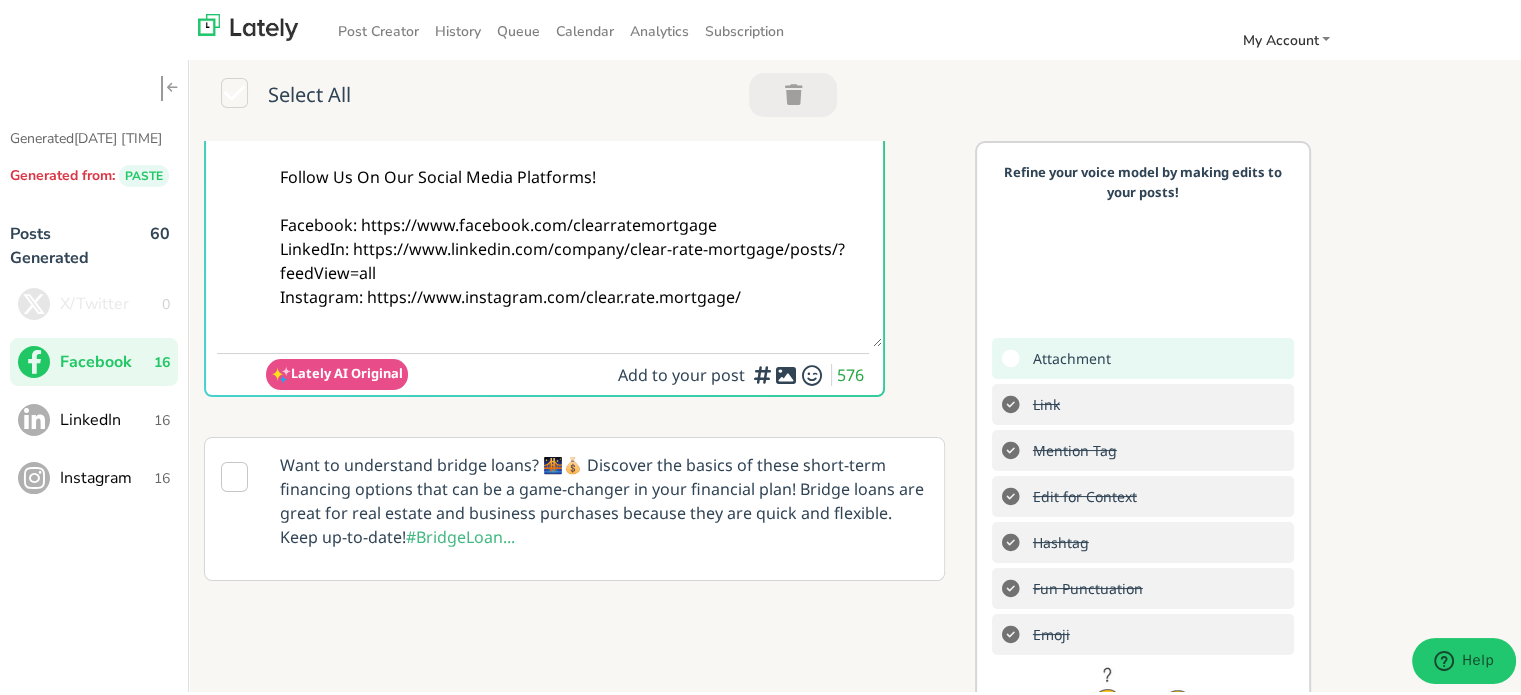 click on "Add to your post    576" at bounding box center (743, 372) 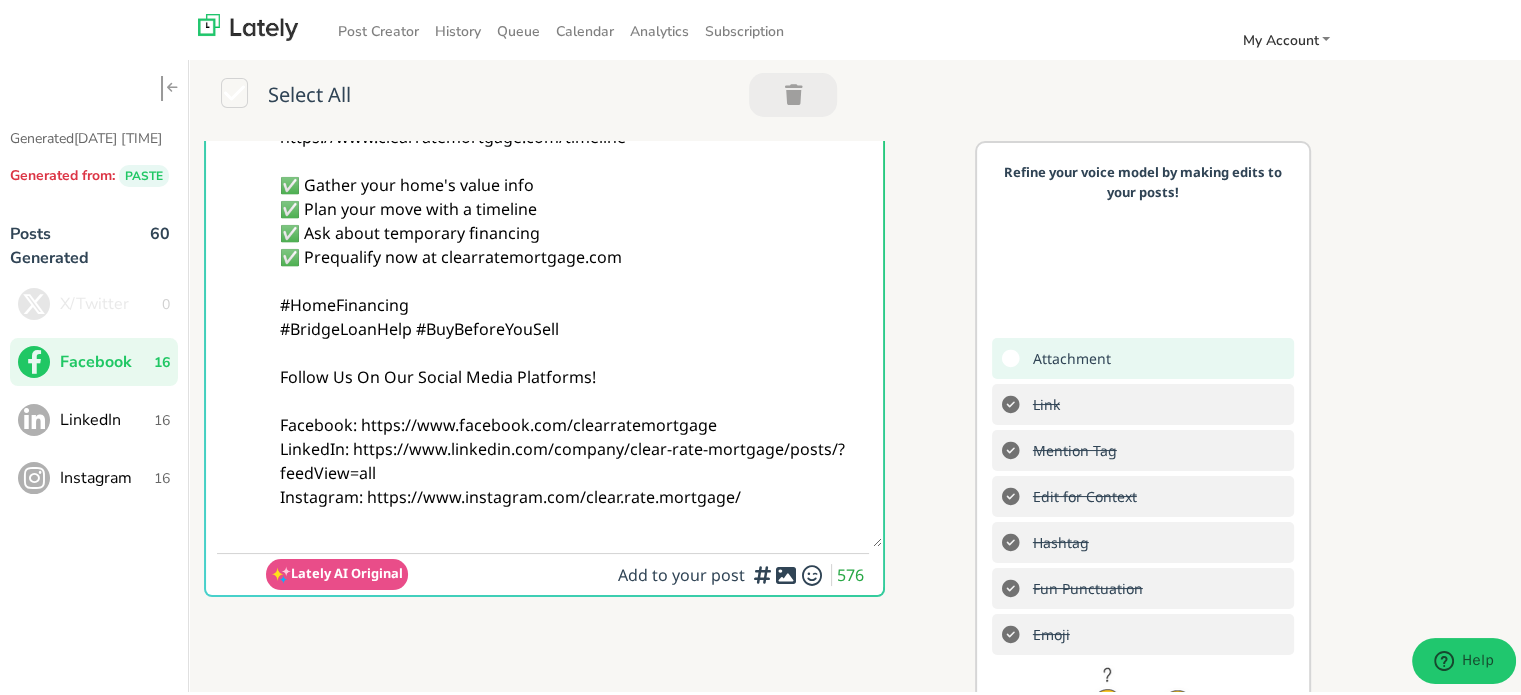 scroll, scrollTop: 200, scrollLeft: 0, axis: vertical 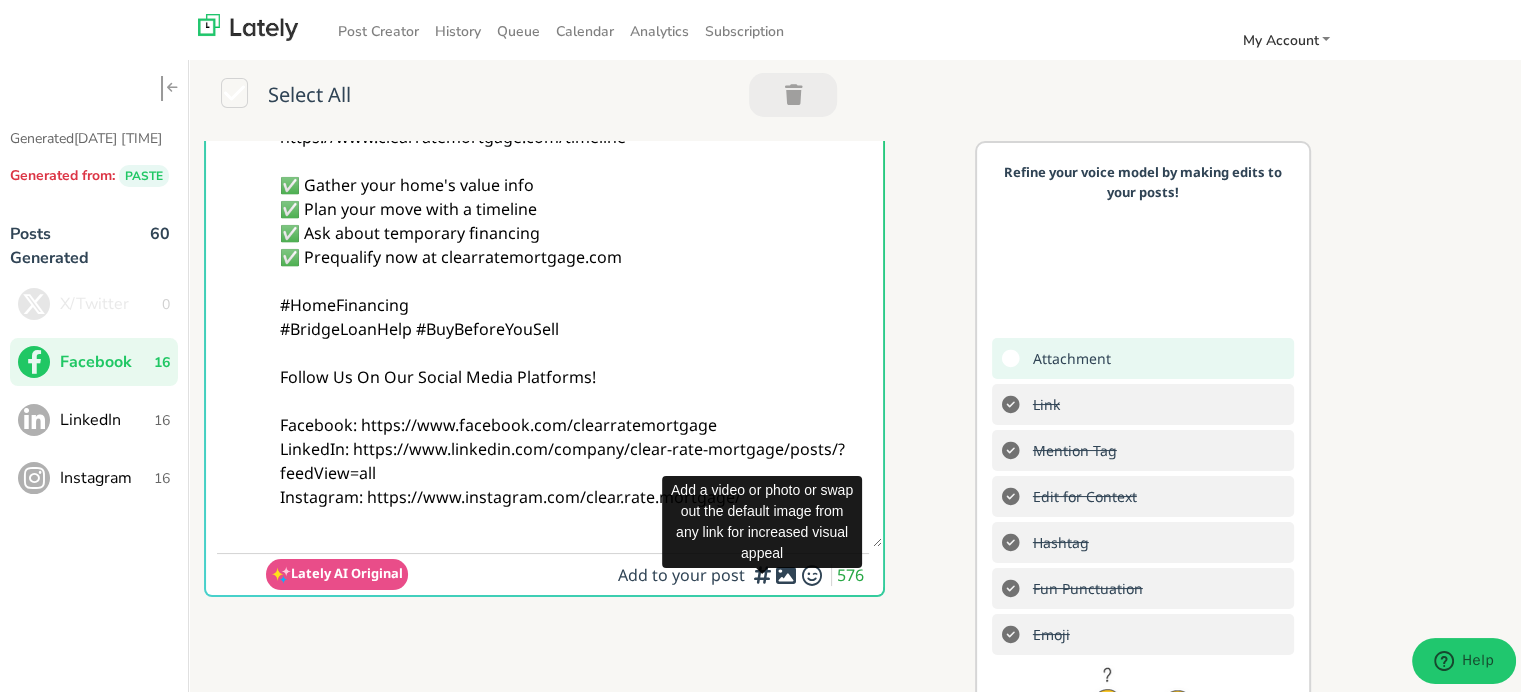 click at bounding box center (786, 572) 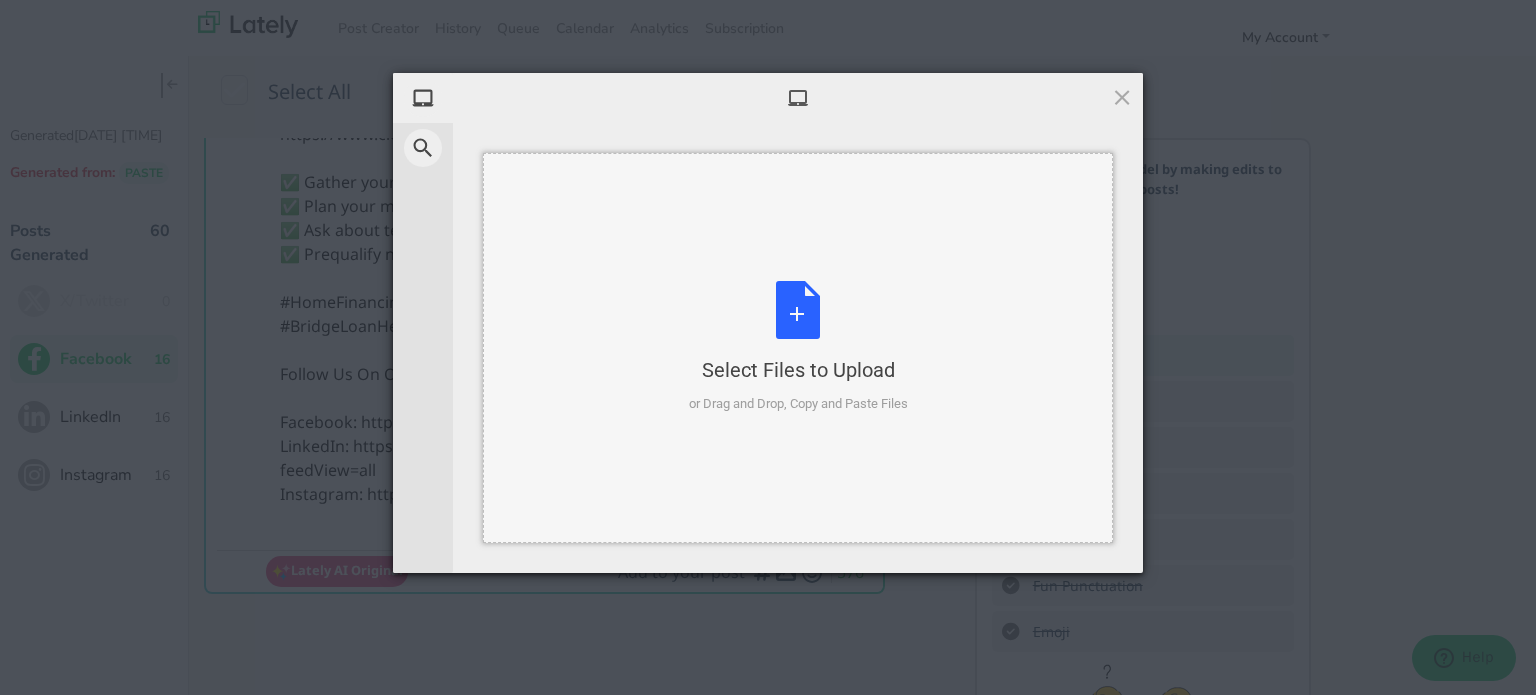 click on "Select Files to Upload
or Drag and Drop, Copy and Paste Files" at bounding box center [798, 347] 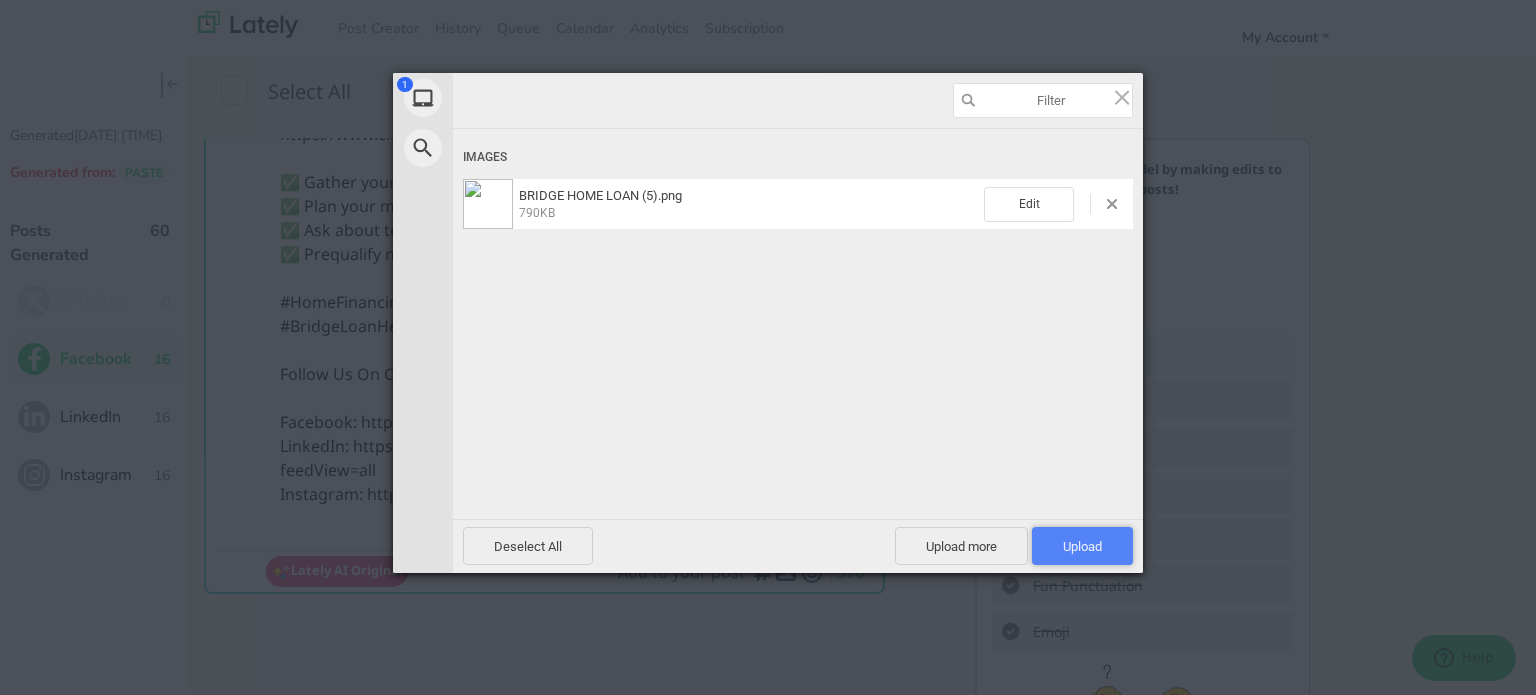 click on "Upload
1" at bounding box center [1082, 546] 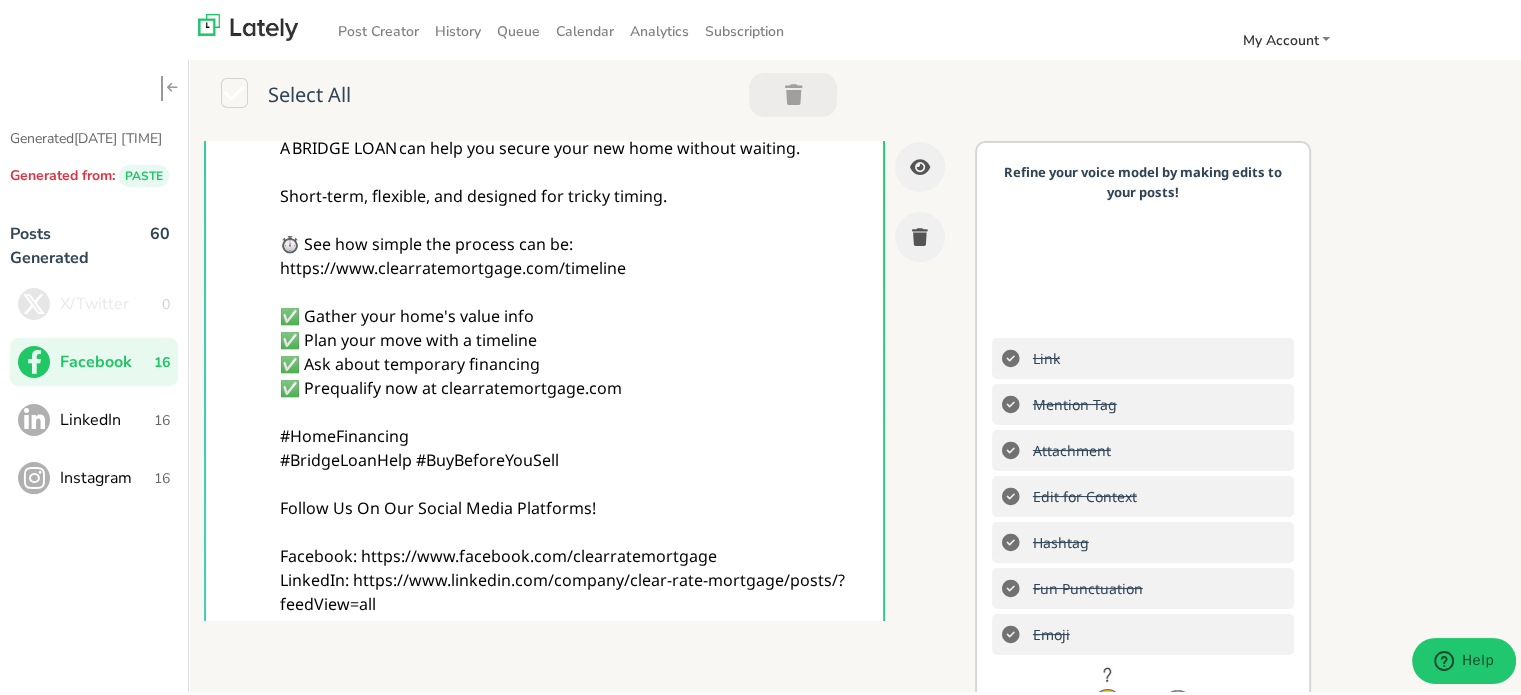 scroll, scrollTop: 0, scrollLeft: 0, axis: both 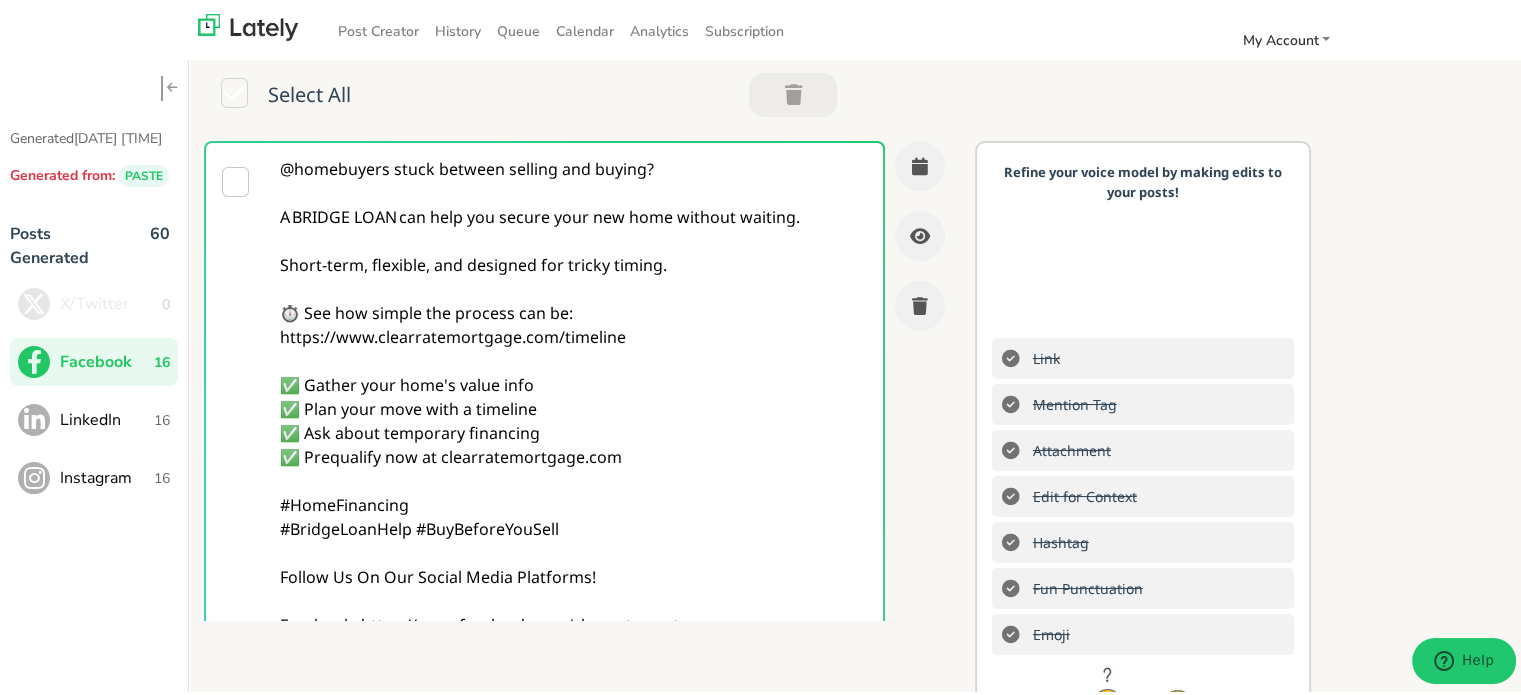 click on "@homebuyers stuck between selling and buying?
A BRIDGE LOAN can help you secure your new home without waiting.
Short-term, flexible, and designed for tricky timing.
⏱️ See how simple the process can be: https://www.clearratemortgage.com/timeline
✅ Gather your home's value info
✅ Plan your move with a timeline
✅ Ask about temporary financing
✅ Prequalify now at clearratemortgage.com
#HomeFinancing
#BridgeLoanHelp #BuyBeforeYouSell
Follow Us On Our Social Media Platforms!
Facebook: https://www.facebook.com/clearratemortgage
LinkedIn: https://www.linkedin.com/company/clear-rate-mortgage/posts/?feedView=all
Instagram: https://www.instagram.com/clear.rate.mortgage/" at bounding box center [574, 442] 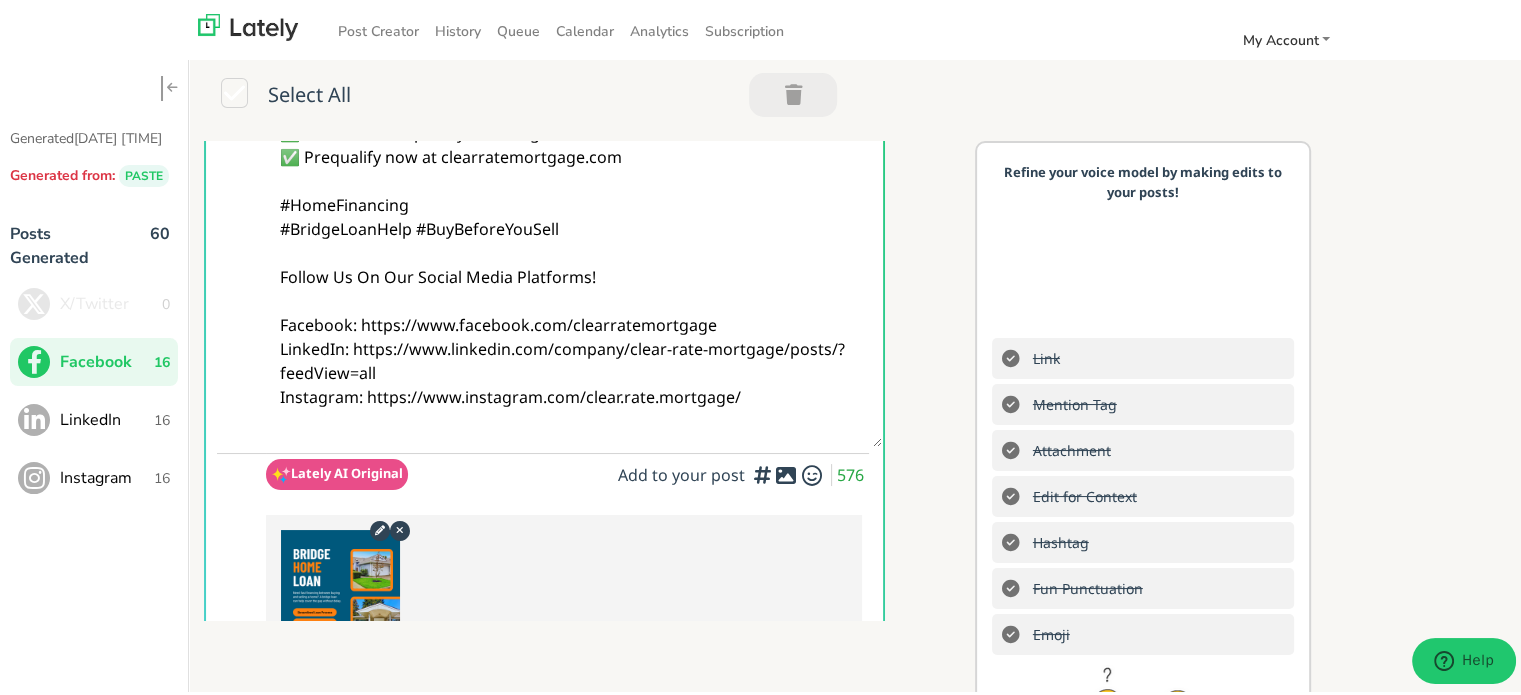 scroll, scrollTop: 0, scrollLeft: 0, axis: both 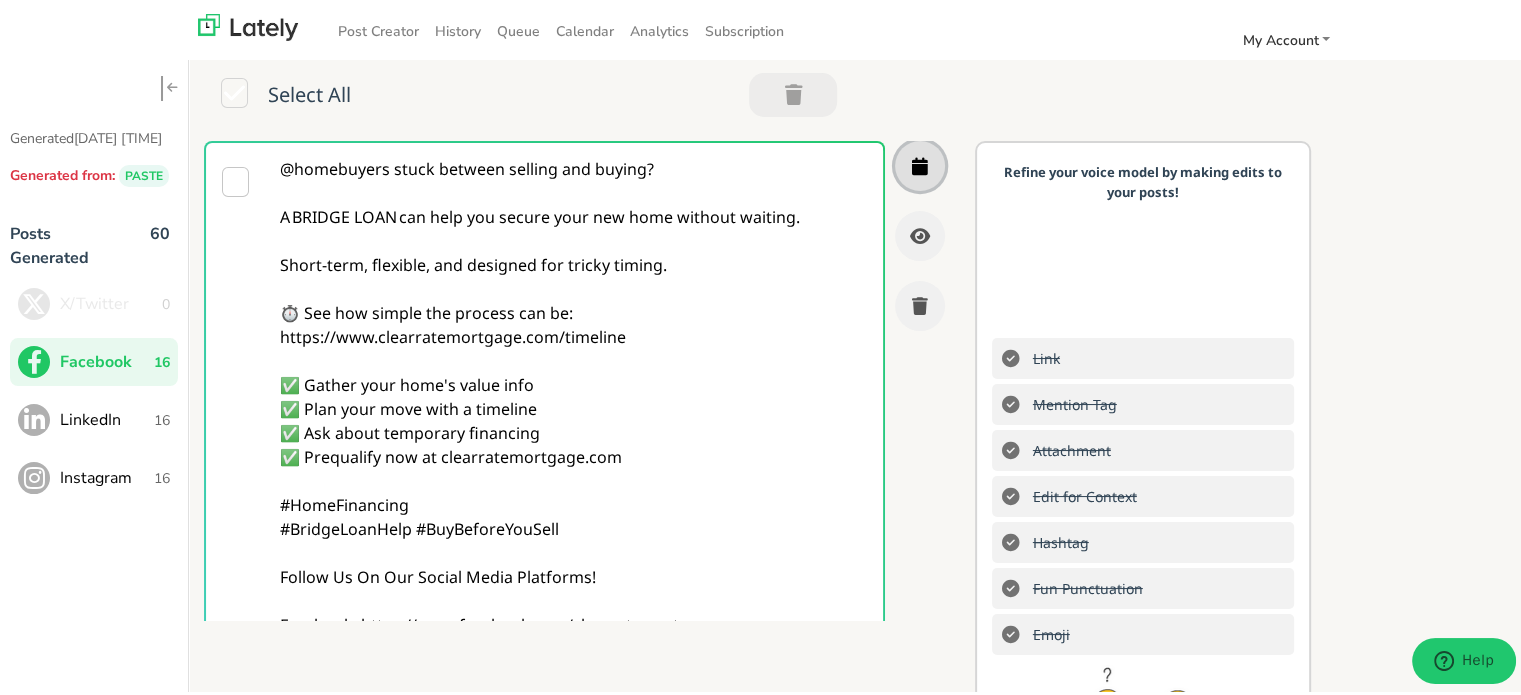 click at bounding box center (920, 163) 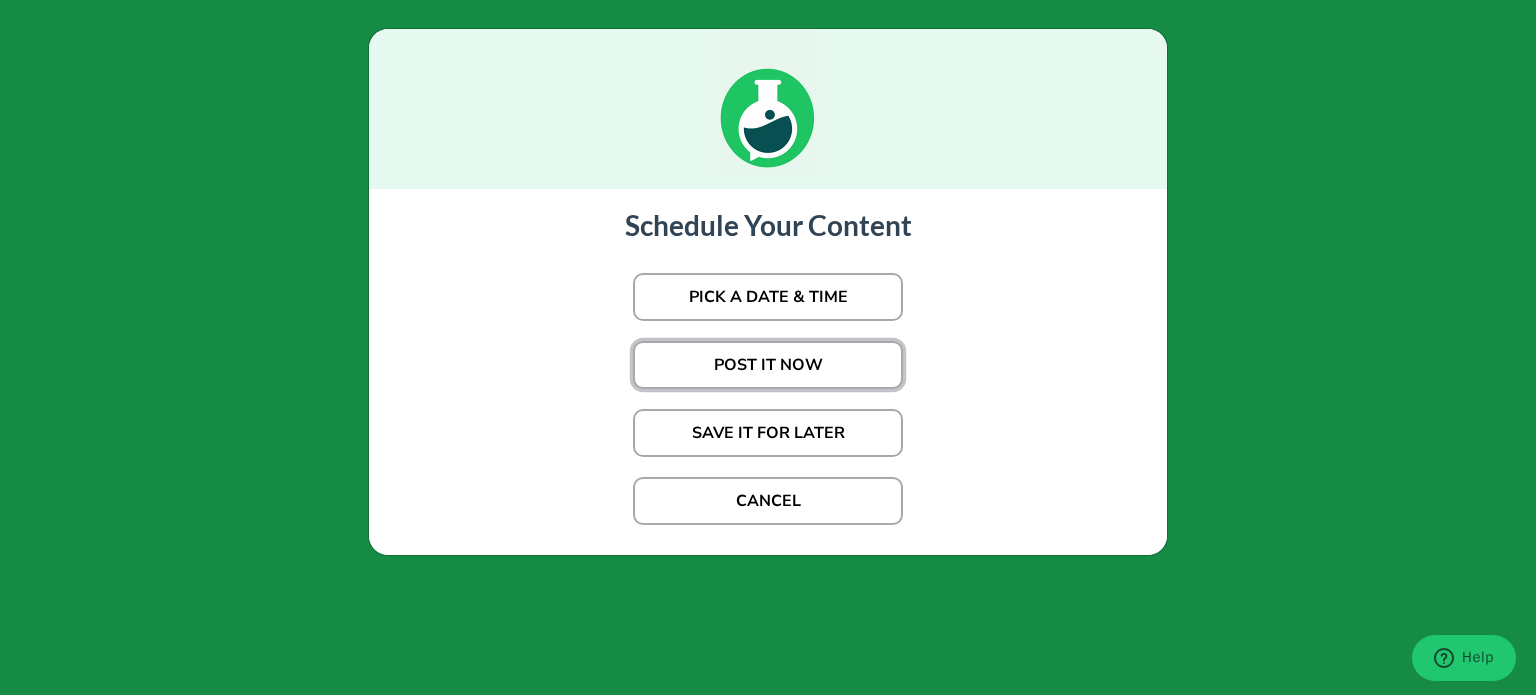 click on "POST IT NOW" at bounding box center [768, 365] 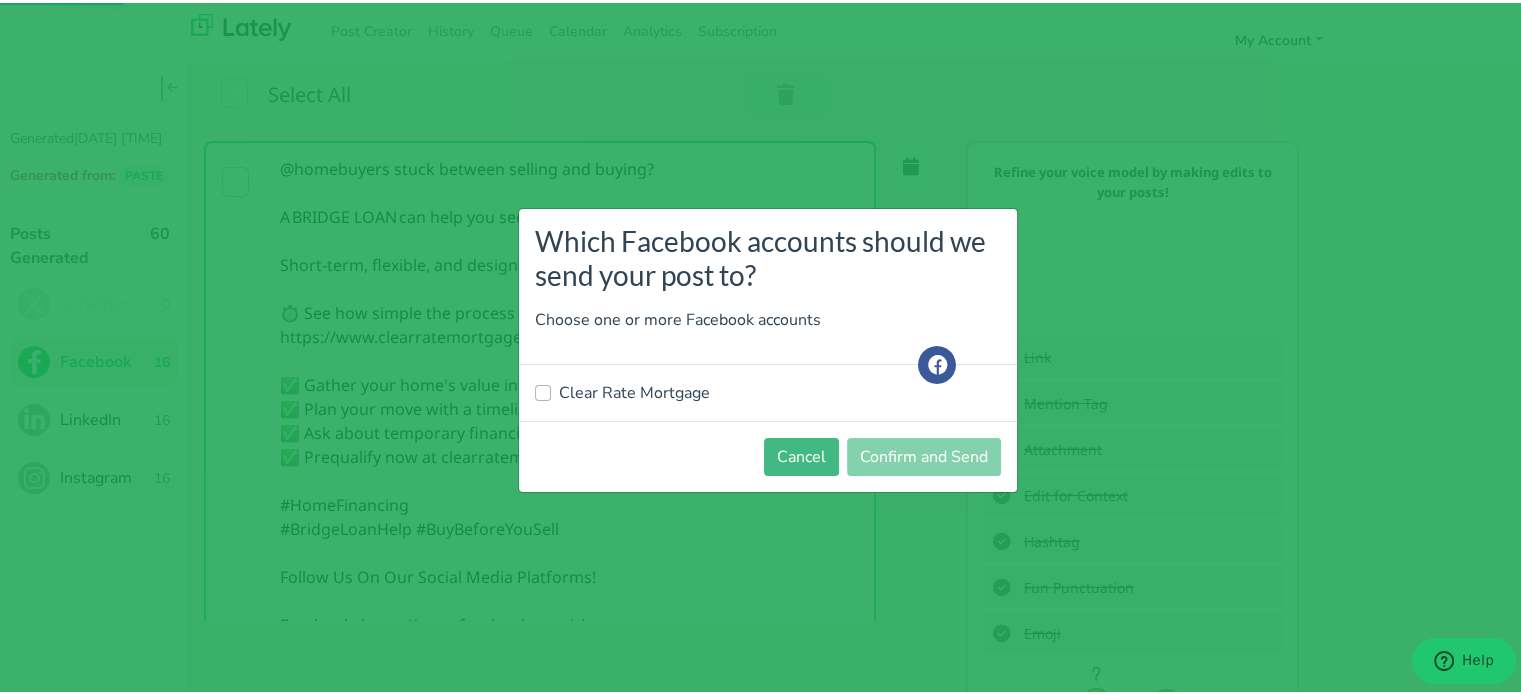 click on "Cancel Confirm and Send" at bounding box center (768, 453) 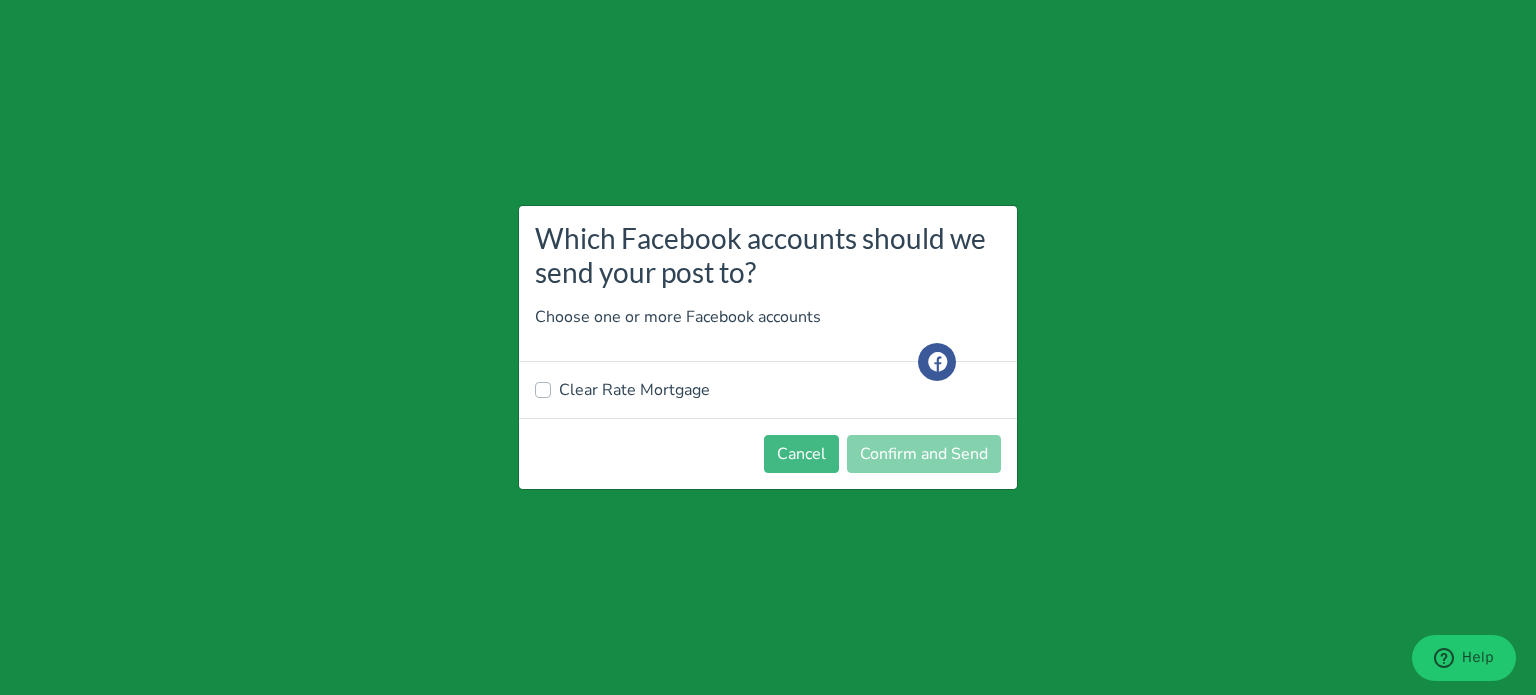 click on "Clear Rate Mortgage" at bounding box center [634, 390] 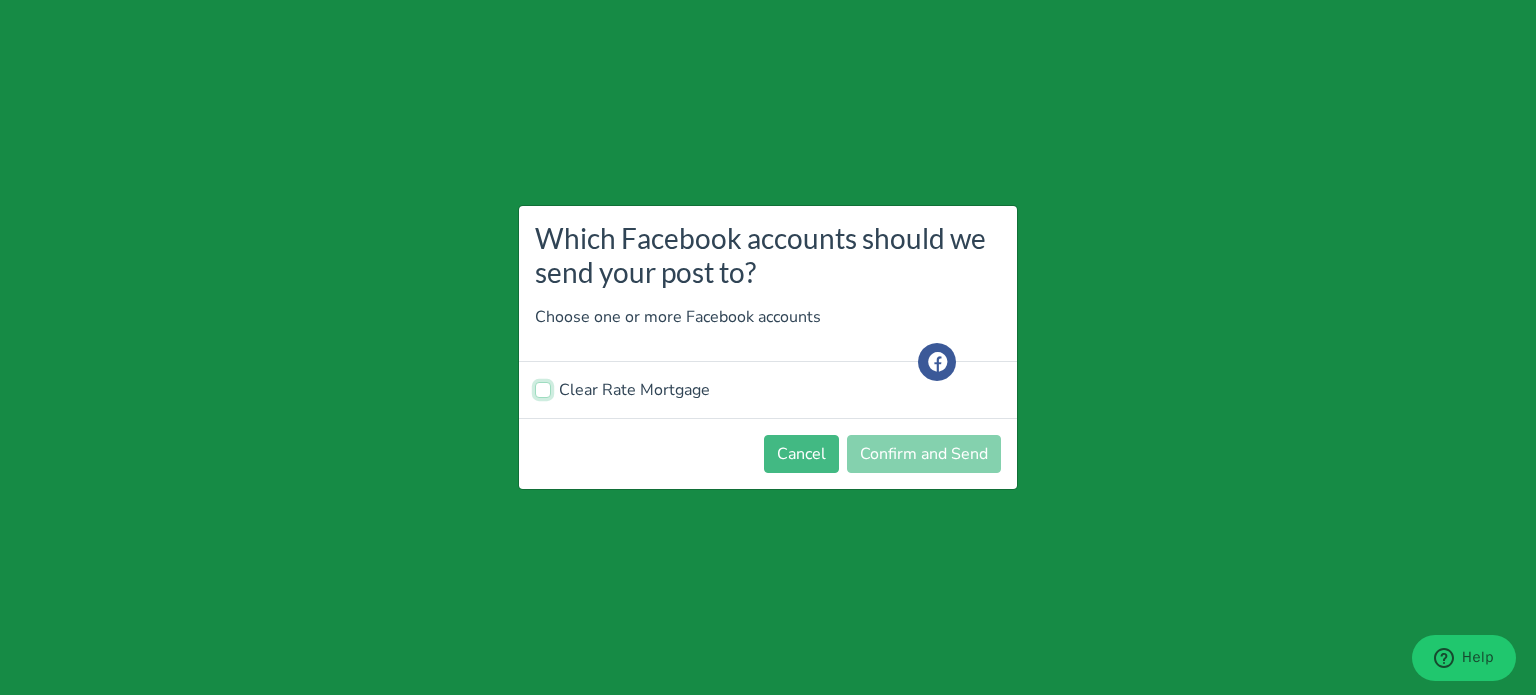 click on "Clear Rate Mortgage" at bounding box center [543, 388] 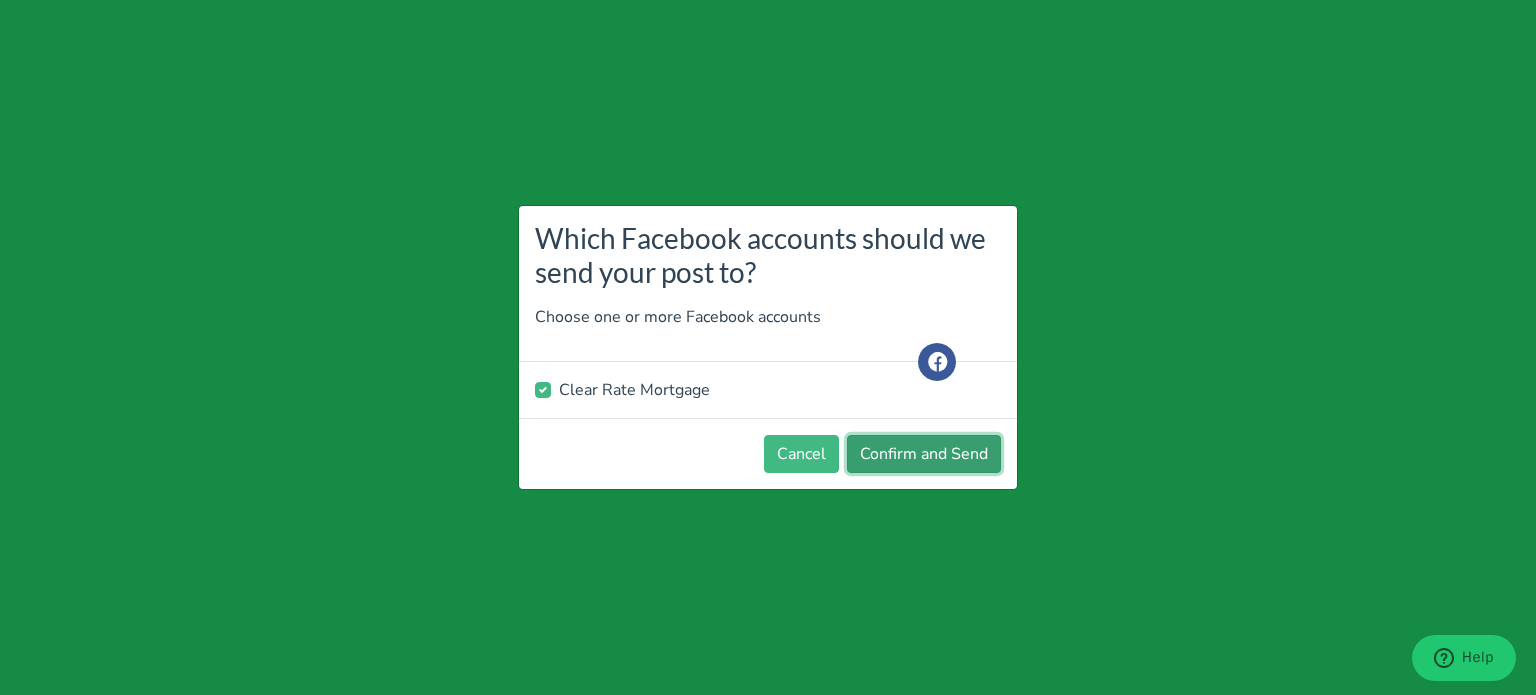 click on "Confirm and Send" at bounding box center (924, 454) 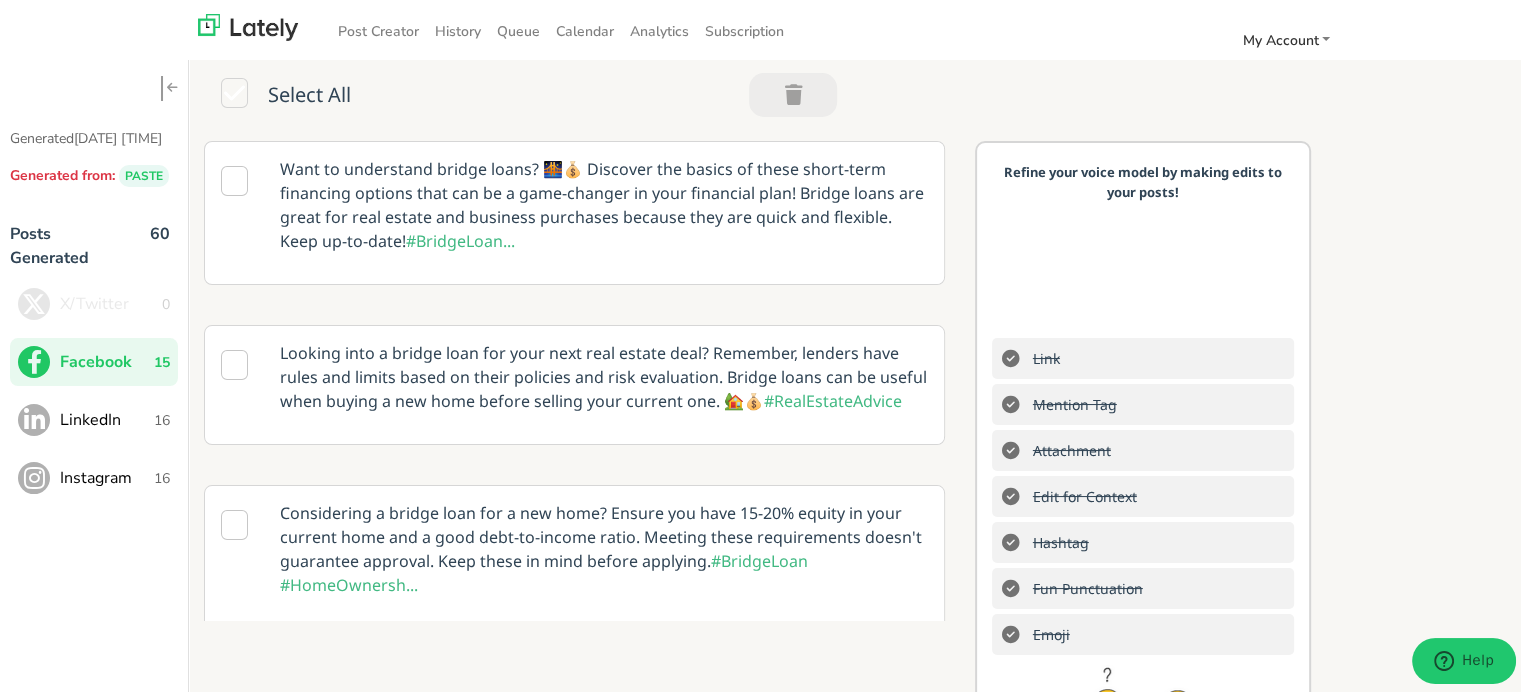 click on "LinkedIn 16" at bounding box center [94, 417] 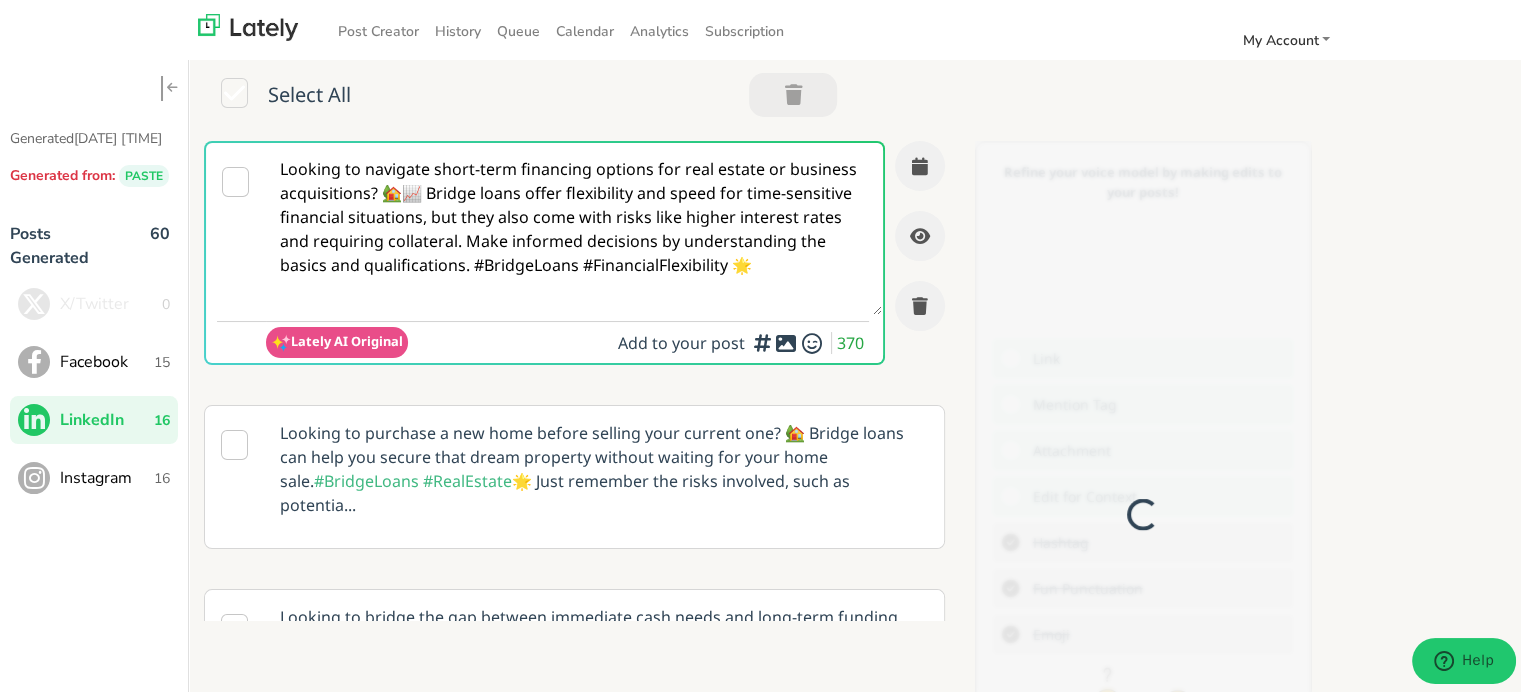 scroll, scrollTop: 0, scrollLeft: 0, axis: both 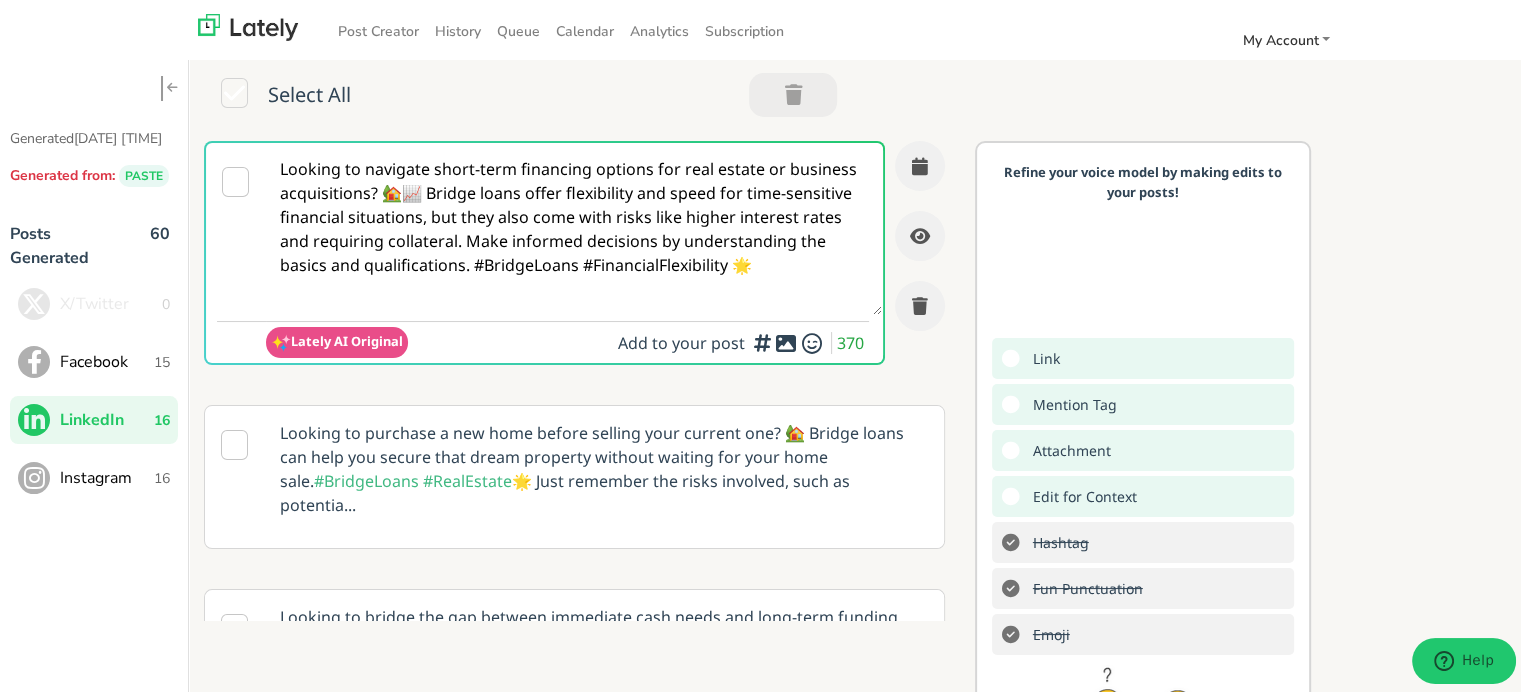 click on "Looking to navigate short-term financing options for real estate or business acquisitions? 🏡📈 Bridge loans offer flexibility and speed for time-sensitive financial situations, but they also come with risks like higher interest rates and requiring collateral. Make informed decisions by understanding the basics and qualifications. #BridgeLoans #FinancialFlexibility 🌟" at bounding box center [574, 226] 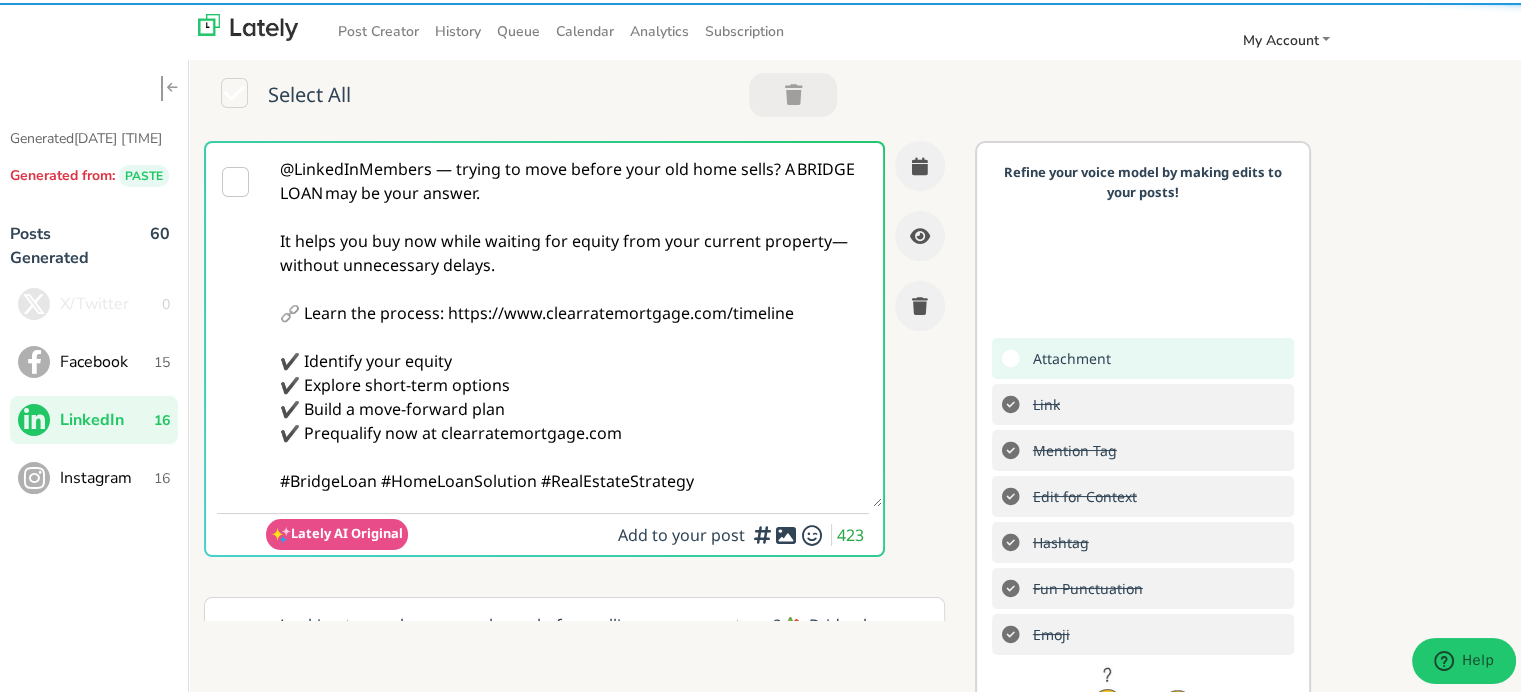 click on "@LinkedInMembers — trying to move before your old home sells? A BRIDGE LOAN may be your answer.
It helps you buy now while waiting for equity from your current property—without unnecessary delays.
🔗 Learn the process: https://www.clearratemortgage.com/timeline
✔️ Identify your equity
✔️ Explore short-term options
✔️ Build a move-forward plan
✔️ Prequalify now at clearratemortgage.com
#BridgeLoan #HomeLoanSolution #RealEstateStrategy" at bounding box center [574, 322] 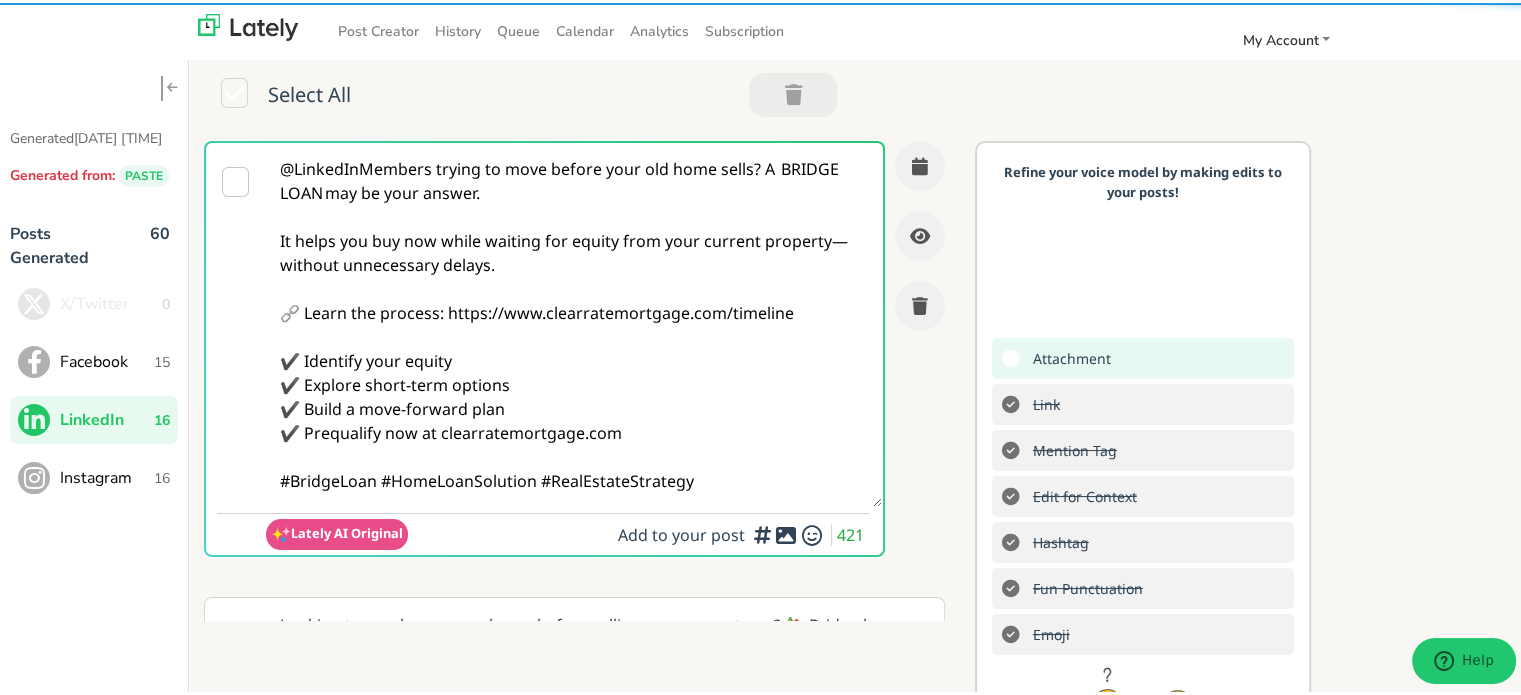 click on "@LinkedInMembers trying to move before your old home sells? A  BRIDGE LOAN may be your answer.
It helps you buy now while waiting for equity from your current property—without unnecessary delays.
🔗 Learn the process: https://www.clearratemortgage.com/timeline
✔️ Identify your equity
✔️ Explore short-term options
✔️ Build a move-forward plan
✔️ Prequalify now at clearratemortgage.com
#BridgeLoan #HomeLoanSolution #RealEstateStrategy" at bounding box center [574, 322] 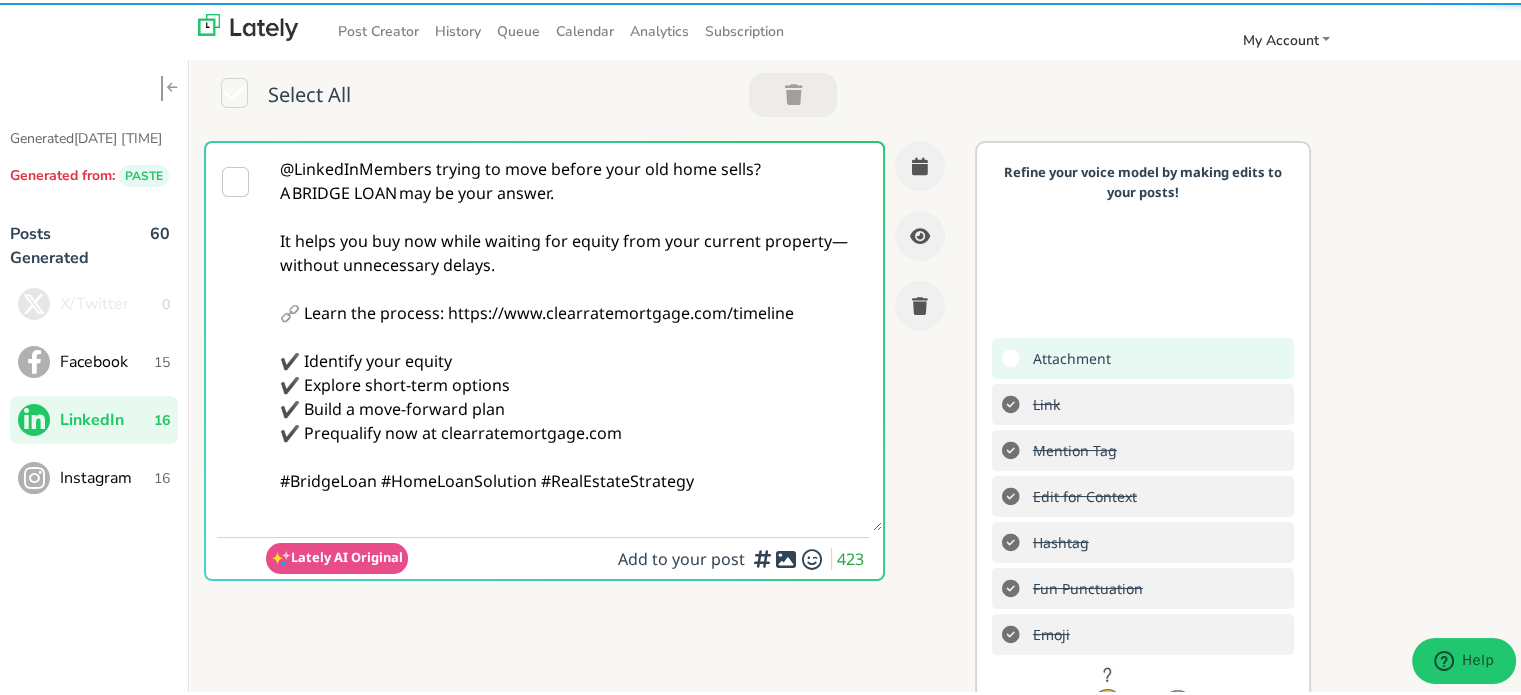 click on "@LinkedInMembers trying to move before your old home sells?
A BRIDGE LOAN may be your answer.
It helps you buy now while waiting for equity from your current property—without unnecessary delays.
🔗 Learn the process: https://www.clearratemortgage.com/timeline
✔️ Identify your equity
✔️ Explore short-term options
✔️ Build a move-forward plan
✔️ Prequalify now at clearratemortgage.com
#BridgeLoan #HomeLoanSolution #RealEstateStrategy" at bounding box center [574, 334] 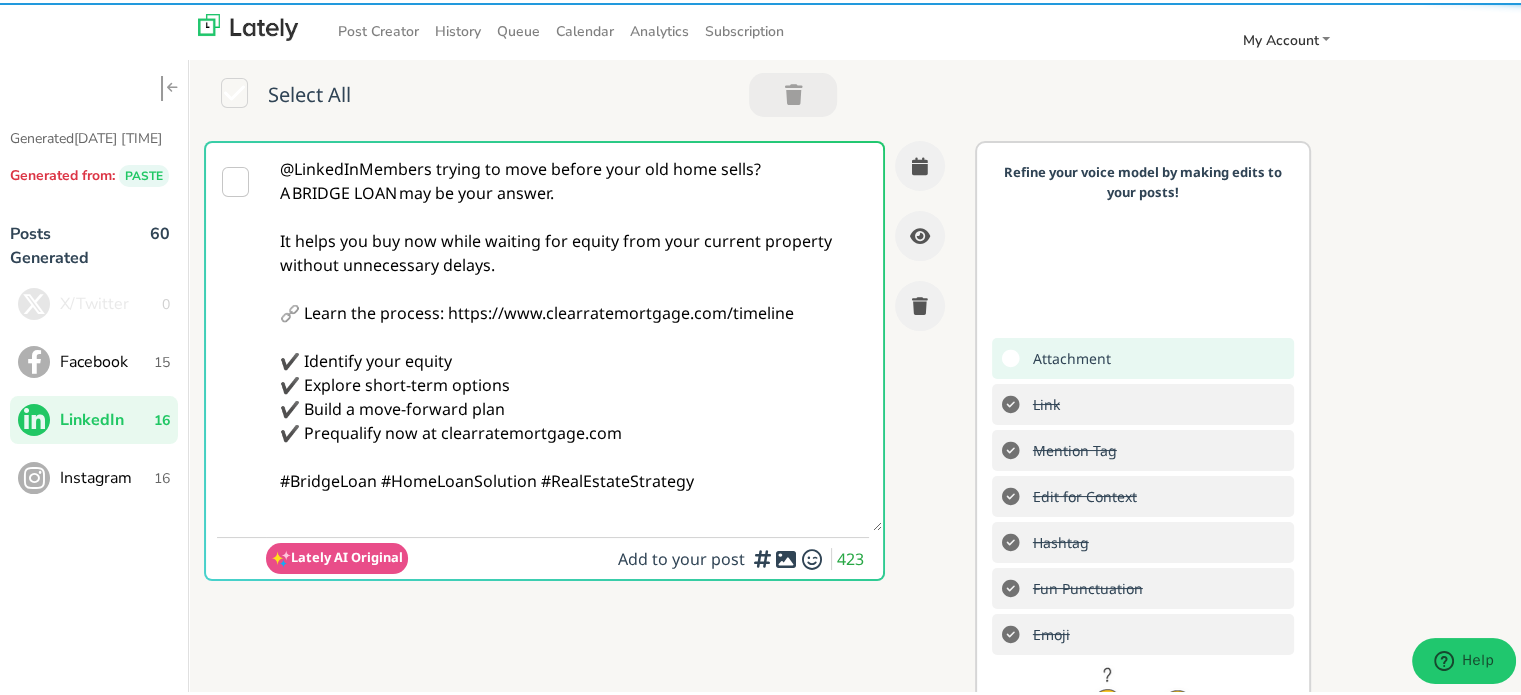 click on "@LinkedInMembers trying to move before your old home sells?
A  BRIDGE LOAN may be your answer.
It helps you buy now while waiting for equity from your current property without unnecessary delays.
🔗 Learn the process: https://www.clearratemortgage.com/timeline
✔️ Identify your equity
✔️ Explore short-term options
✔️ Build a move-forward plan
✔️ Prequalify now at clearratemortgage.com
#BridgeLoan #HomeLoanSolution #RealEstateStrategy  Lately AI Original Add to your post    423 Looking to purchase a new home before selling your current one? 🏡 Bridge loans can help you secure that dream property without waiting for your home sale.  #BridgeLoans   #RealEstate  🌟 Just remember the risks involved, such as potentia... Looking to bridge the gap between immediate cash needs and long-term funding sources?  #BridgeLoans #RealEstate   #BridgeLoans  But remember, financial ... #Brid... #BridgeLoan" at bounding box center [582, 378] 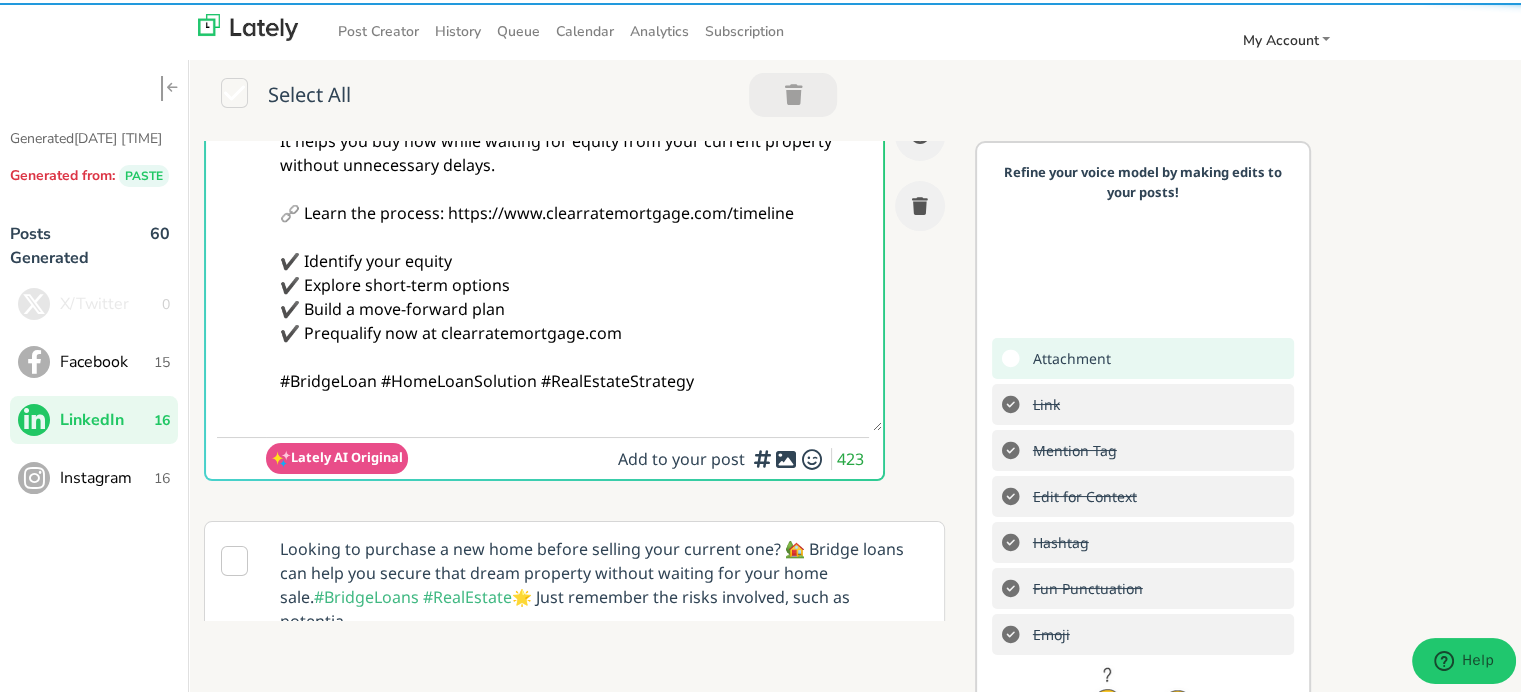 click on "@LinkedInMembers trying to move before your old home sells?
A BRIDGE LOAN may be your answer.
It helps you buy now while waiting for equity from your current property without unnecessary delays.
🔗 Learn the process: https://www.clearratemortgage.com/timeline
✔️ Identify your equity
✔️ Explore short-term options
✔️ Build a move-forward plan
✔️ Prequalify now at clearratemortgage.com
#BridgeLoan #HomeLoanSolution #RealEstateStrategy" at bounding box center (574, 234) 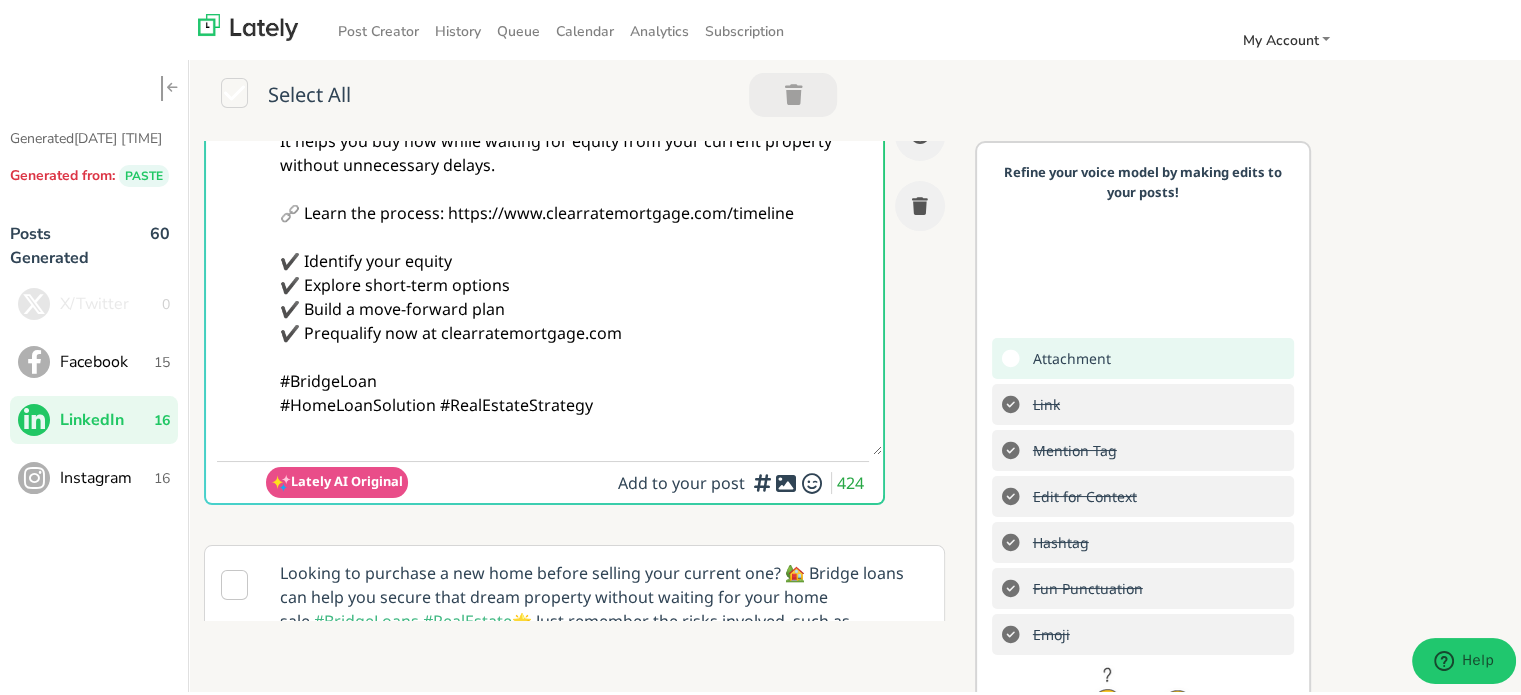 click on "@LinkedInMembers trying to move before your old home sells?
A BRIDGE LOAN may be your answer.
It helps you buy now while waiting for equity from your current property without unnecessary delays.
🔗 Learn the process: https://www.clearratemortgage.com/timeline
✔️ Identify your equity
✔️ Explore short-term options
✔️ Build a move-forward plan
✔️ Prequalify now at clearratemortgage.com
#BridgeLoan
#HomeLoanSolution #RealEstateStrategy" at bounding box center (574, 246) 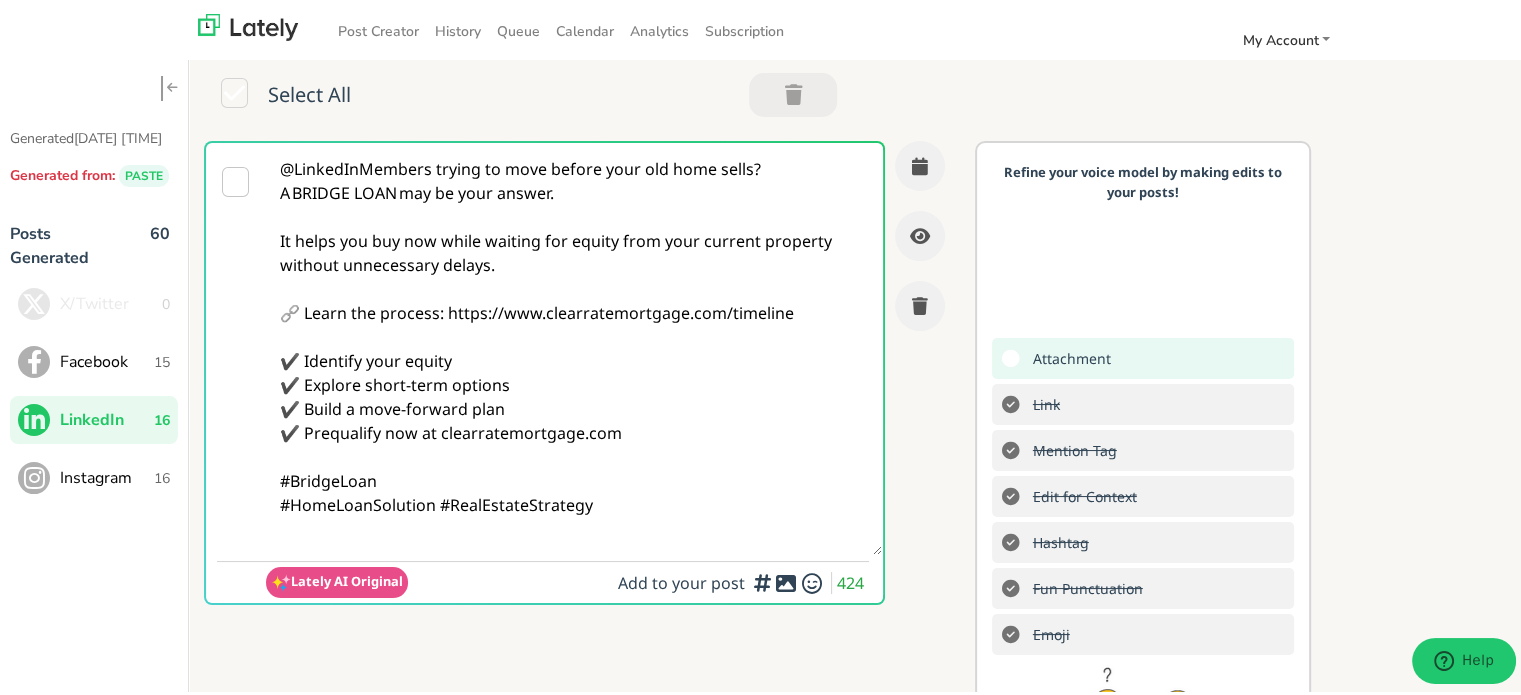 click on "@LinkedInMembers trying to move before your old home sells?
A BRIDGE LOAN may be your answer.
It helps you buy now while waiting for equity from your current property without unnecessary delays.
🔗 Learn the process: https://www.clearratemortgage.com/timeline
✔️ Identify your equity
✔️ Explore short-term options
✔️ Build a move-forward plan
✔️ Prequalify now at clearratemortgage.com
#BridgeLoan
#HomeLoanSolution #RealEstateStrategy" at bounding box center (574, 346) 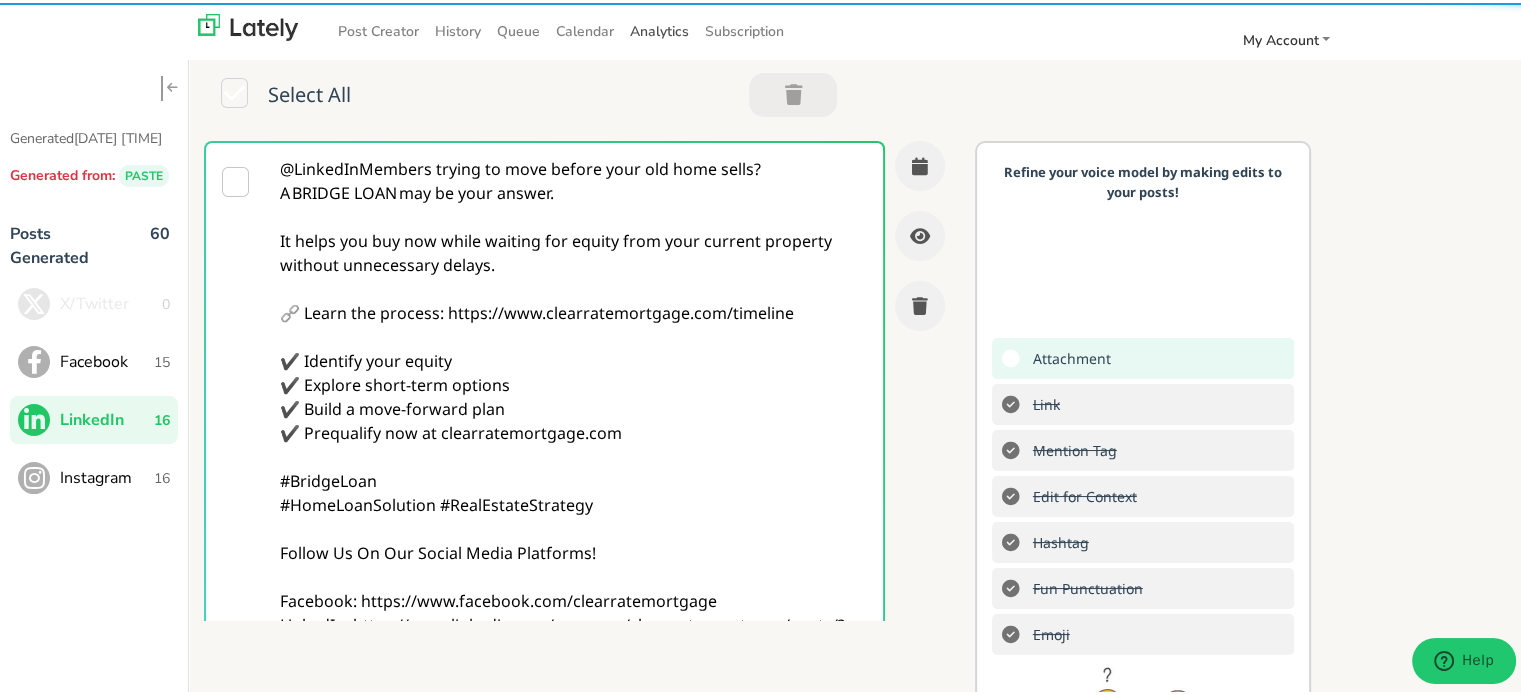 type on "@LinkedInMembers trying to move before your old home sells?
A BRIDGE LOAN may be your answer.
It helps you buy now while waiting for equity from your current property without unnecessary delays.
🔗 Learn the process: https://www.clearratemortgage.com/timeline
✔️ Identify your equity
✔️ Explore short-term options
✔️ Build a move-forward plan
✔️ Prequalify now at clearratemortgage.com
#BridgeLoan
#HomeLoanSolution #RealEstateStrategy
Follow Us On Our Social Media Platforms!
Facebook: https://www.facebook.com/clearratemortgage
LinkedIn: https://www.linkedin.com/company/clear-rate-mortgage/posts/?feedView=all
Instagram: https://www.instagram.com/clear.rate.mortgage/" 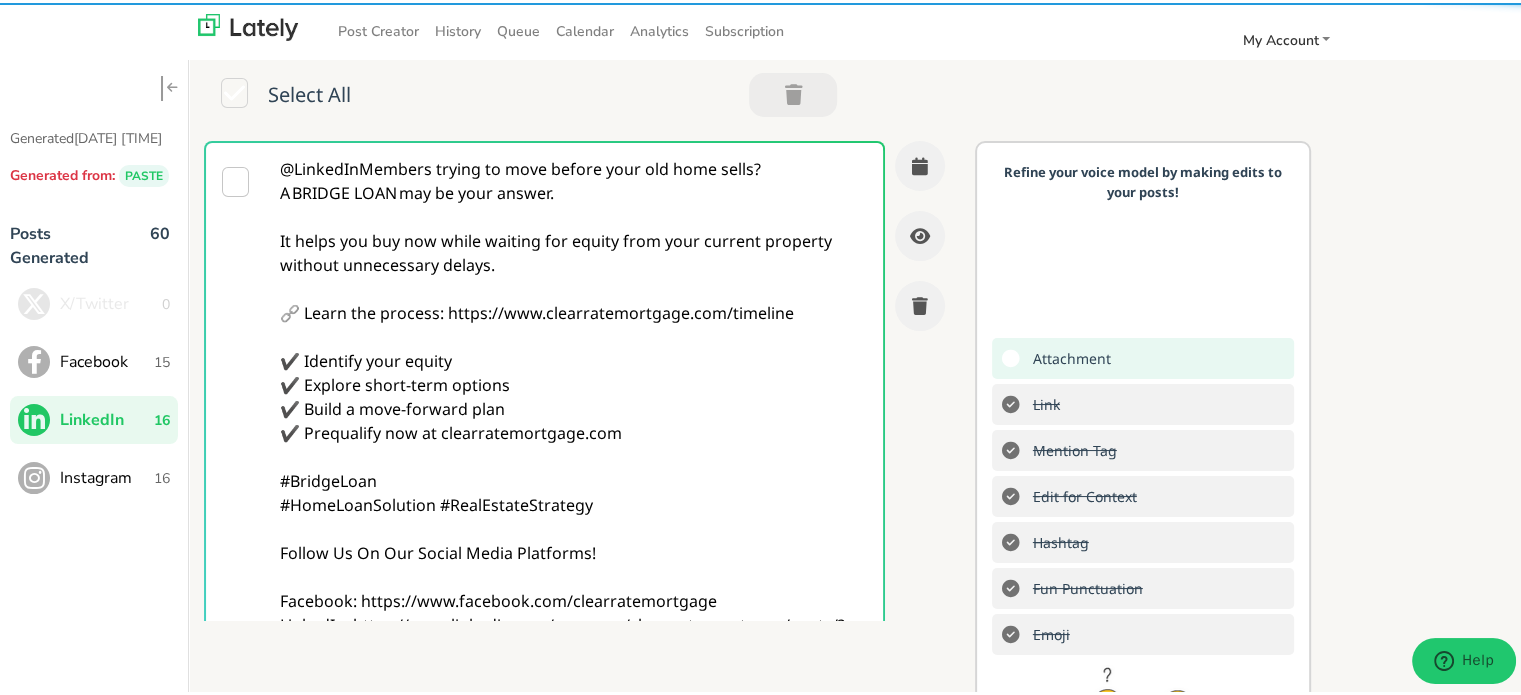click on "@LinkedInMembers trying to move before your old home sells?
A BRIDGE LOAN may be your answer.
It helps you buy now while waiting for equity from your current property without unnecessary delays.
🔗 Learn the process: https://www.clearratemortgage.com/timeline
✔️ Identify your equity
✔️ Explore short-term options
✔️ Build a move-forward plan
✔️ Prequalify now at clearratemortgage.com
#BridgeLoan
#HomeLoanSolution #RealEstateStrategy
Follow Us On Our Social Media Platforms!
Facebook: https://www.facebook.com/clearratemortgage
LinkedIn: https://www.linkedin.com/company/clear-rate-mortgage/posts/?feedView=all
Instagram: https://www.instagram.com/clear.rate.mortgage/" at bounding box center [574, 442] 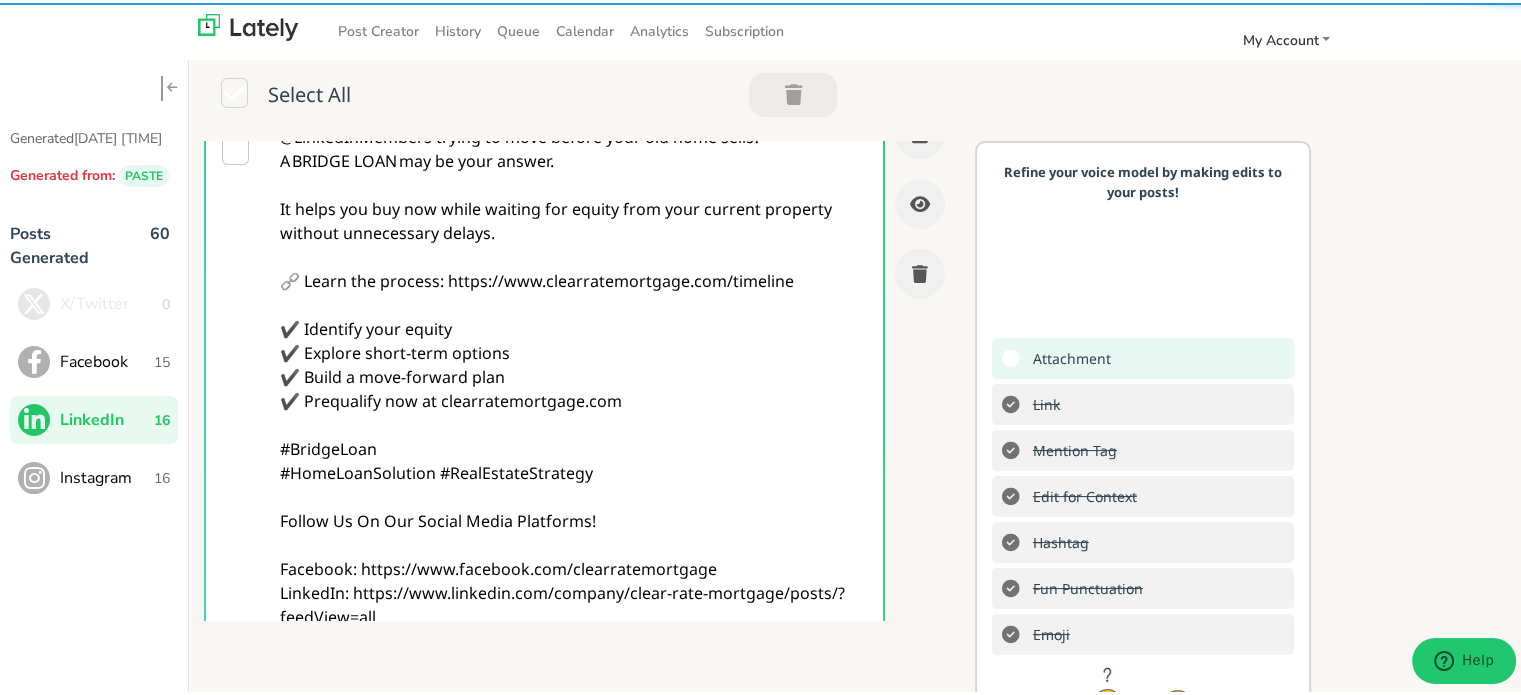 scroll, scrollTop: 0, scrollLeft: 0, axis: both 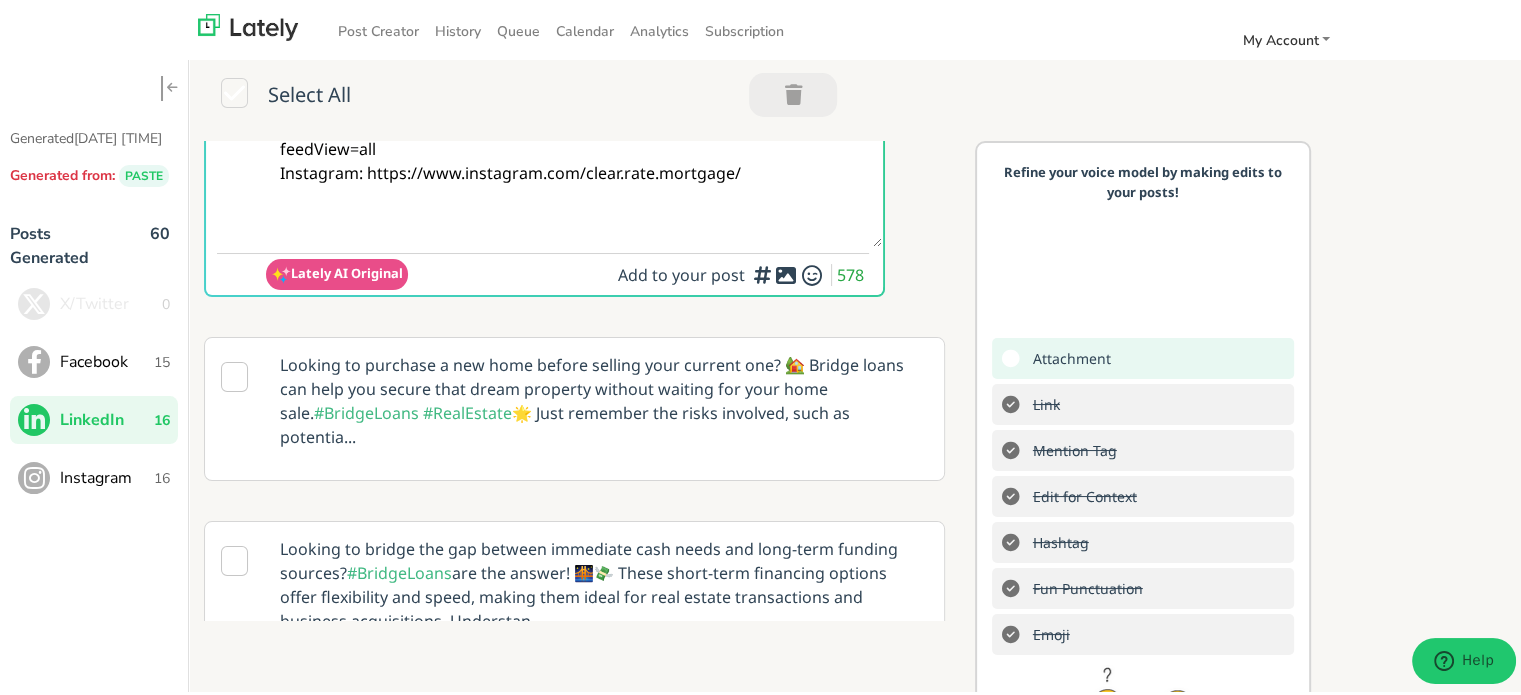 click at bounding box center (762, 268) 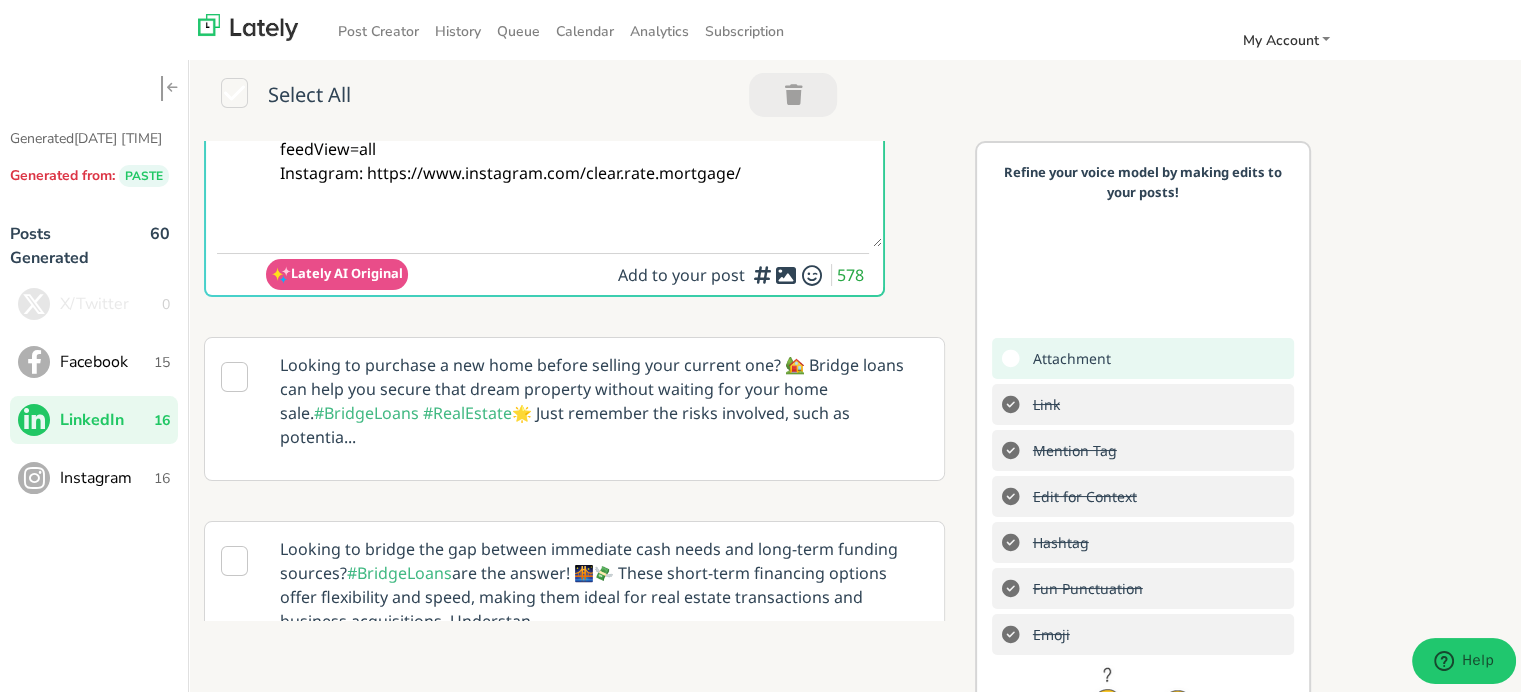 click on "Add a video or photo or swap out the default image from any link for increased visual appeal" at bounding box center [762, 219] 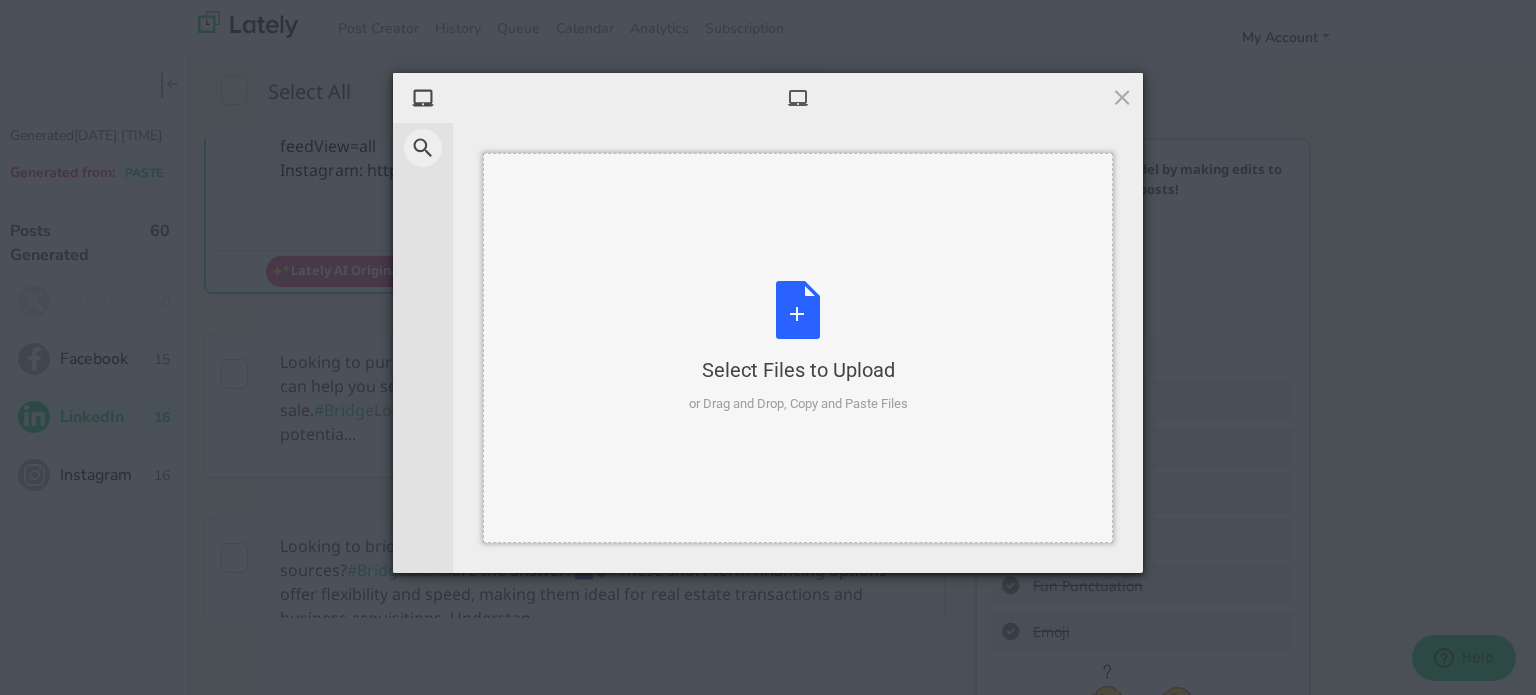 click on "Select Files to Upload
or Drag and Drop, Copy and Paste Files" at bounding box center (798, 348) 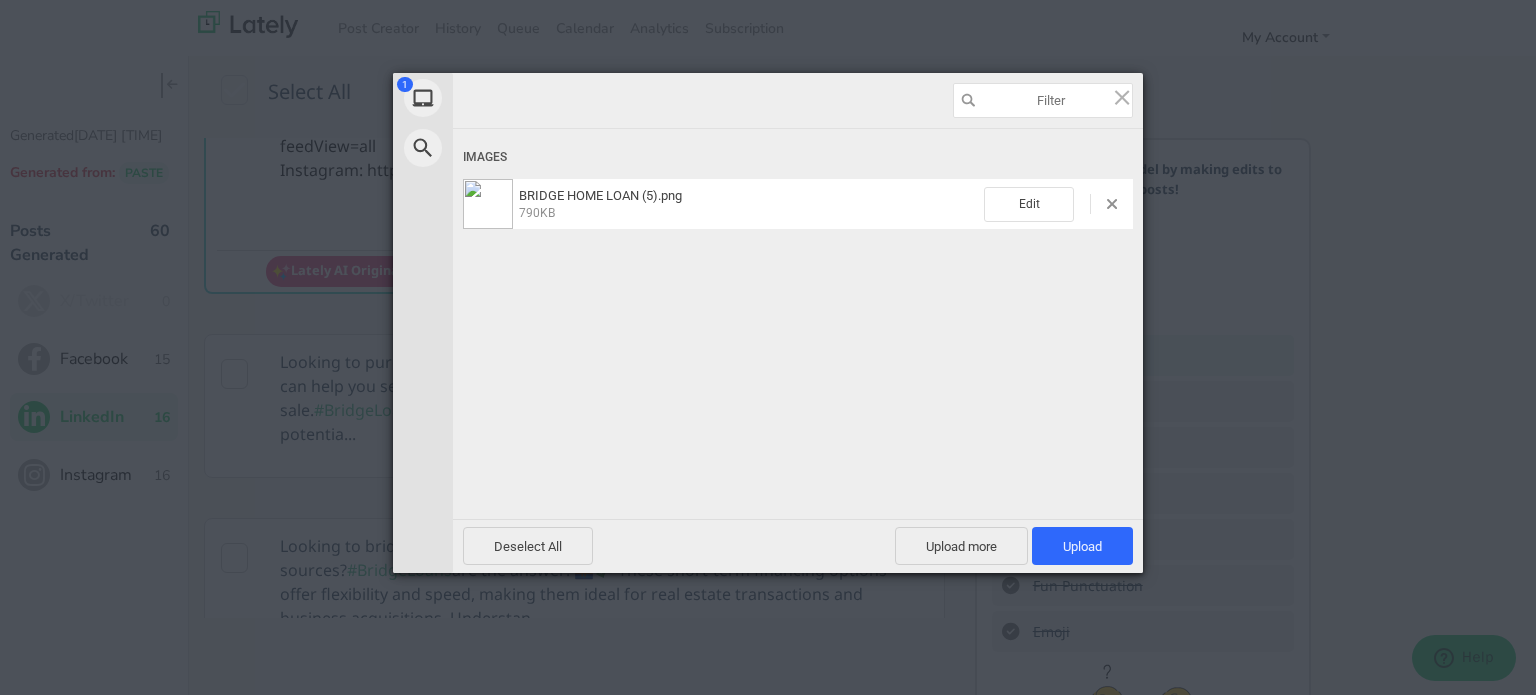 click on "Deselect All
Upload more
Upload
1" at bounding box center (798, 546) 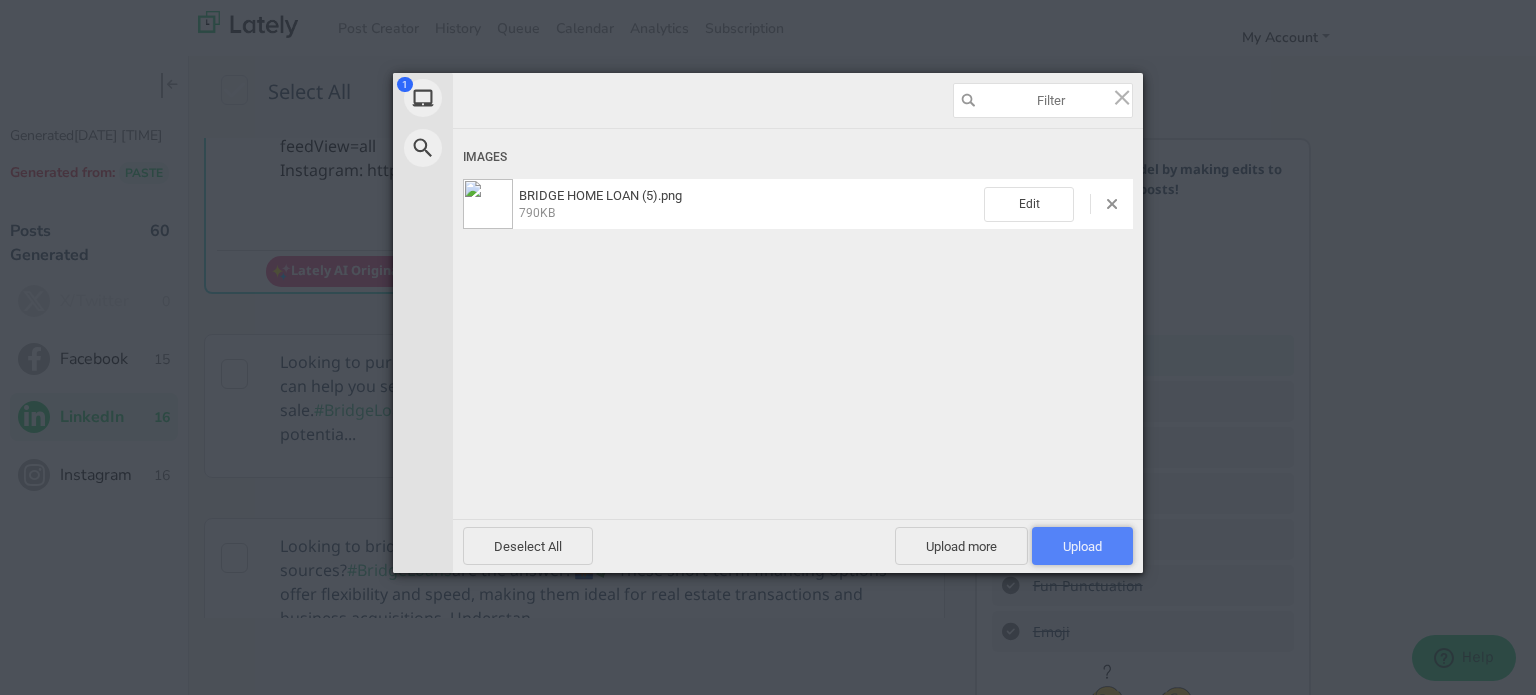 click on "Upload
1" at bounding box center (1082, 546) 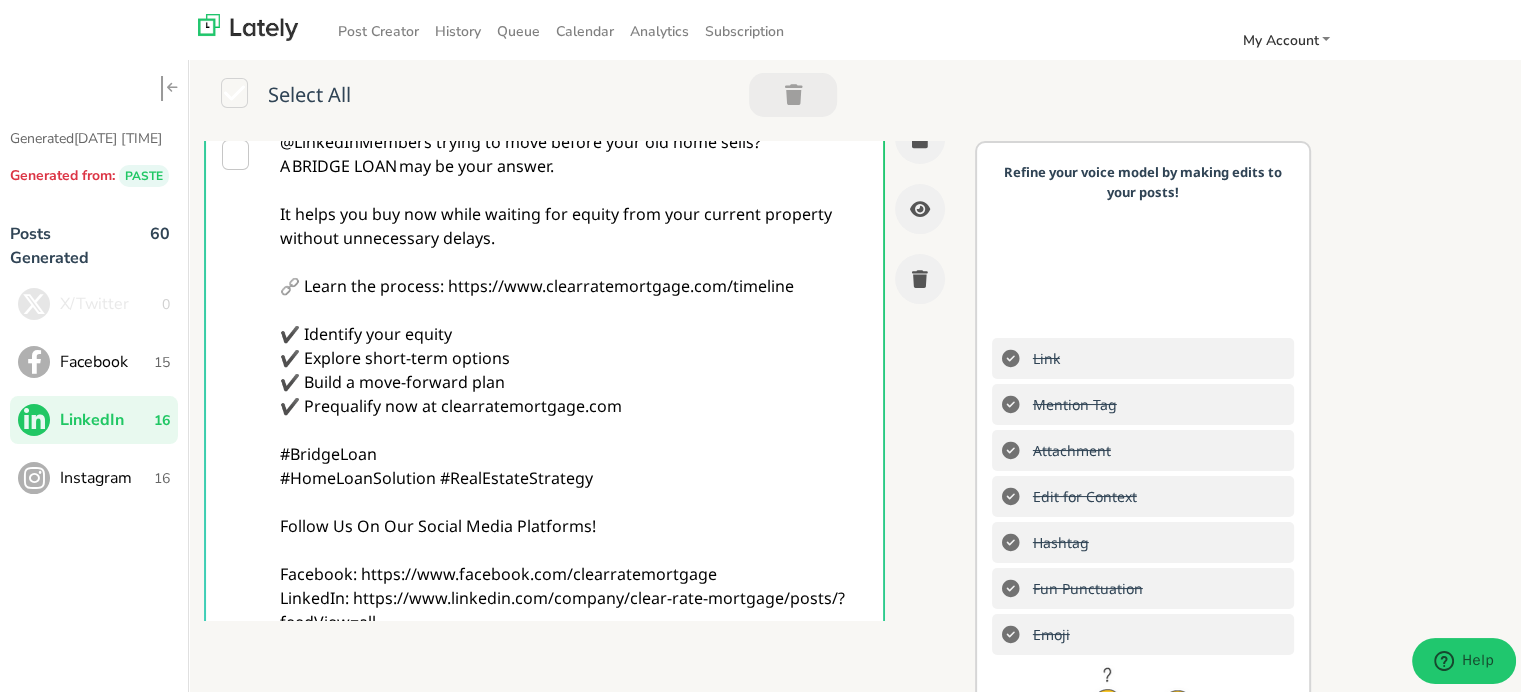 scroll, scrollTop: 0, scrollLeft: 0, axis: both 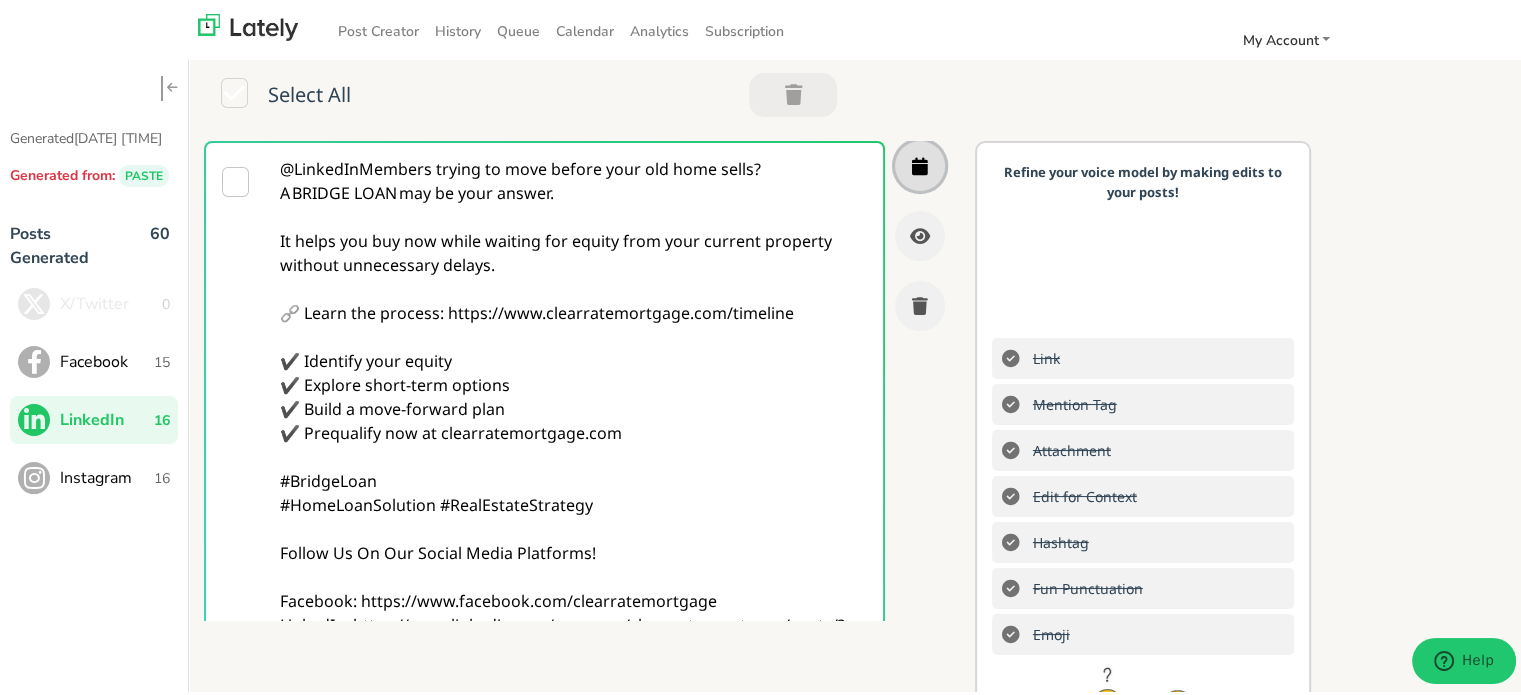 click at bounding box center [920, 163] 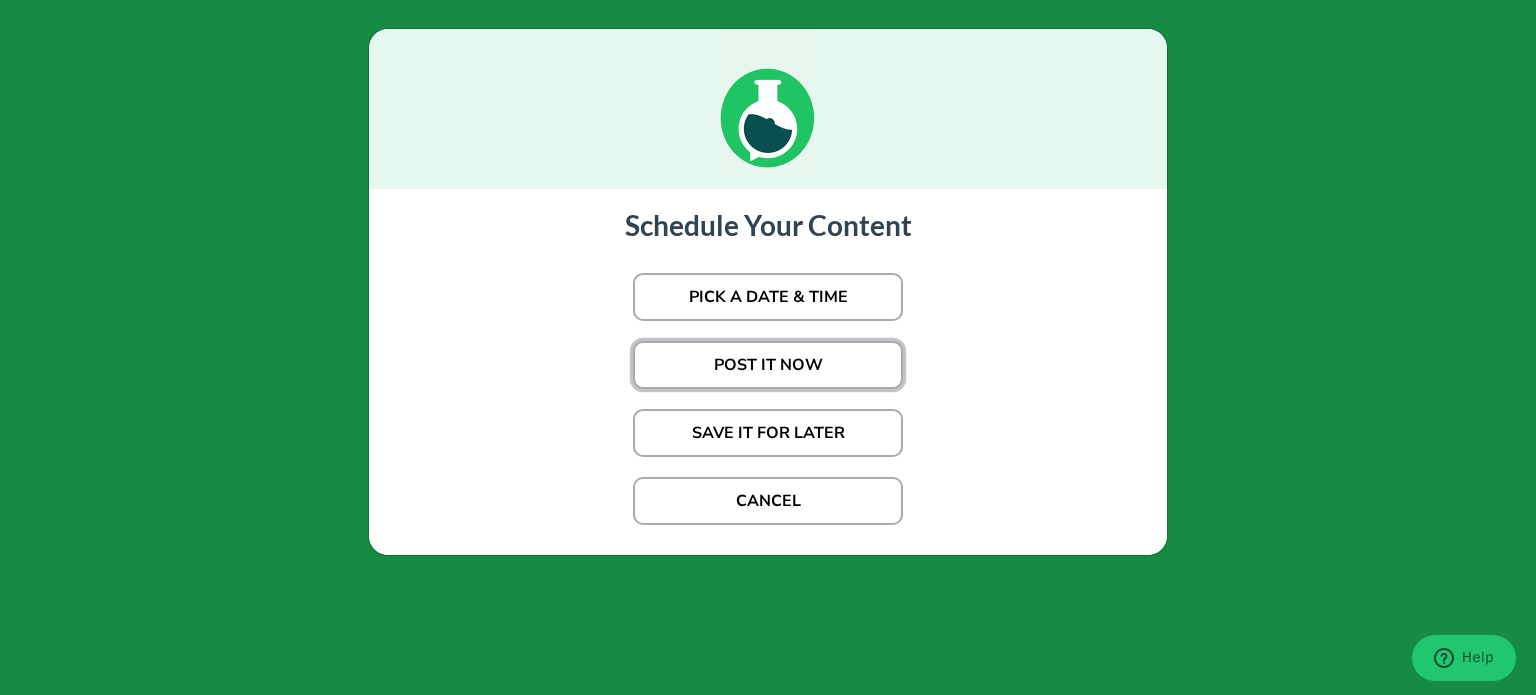 click on "POST IT NOW" at bounding box center (768, 365) 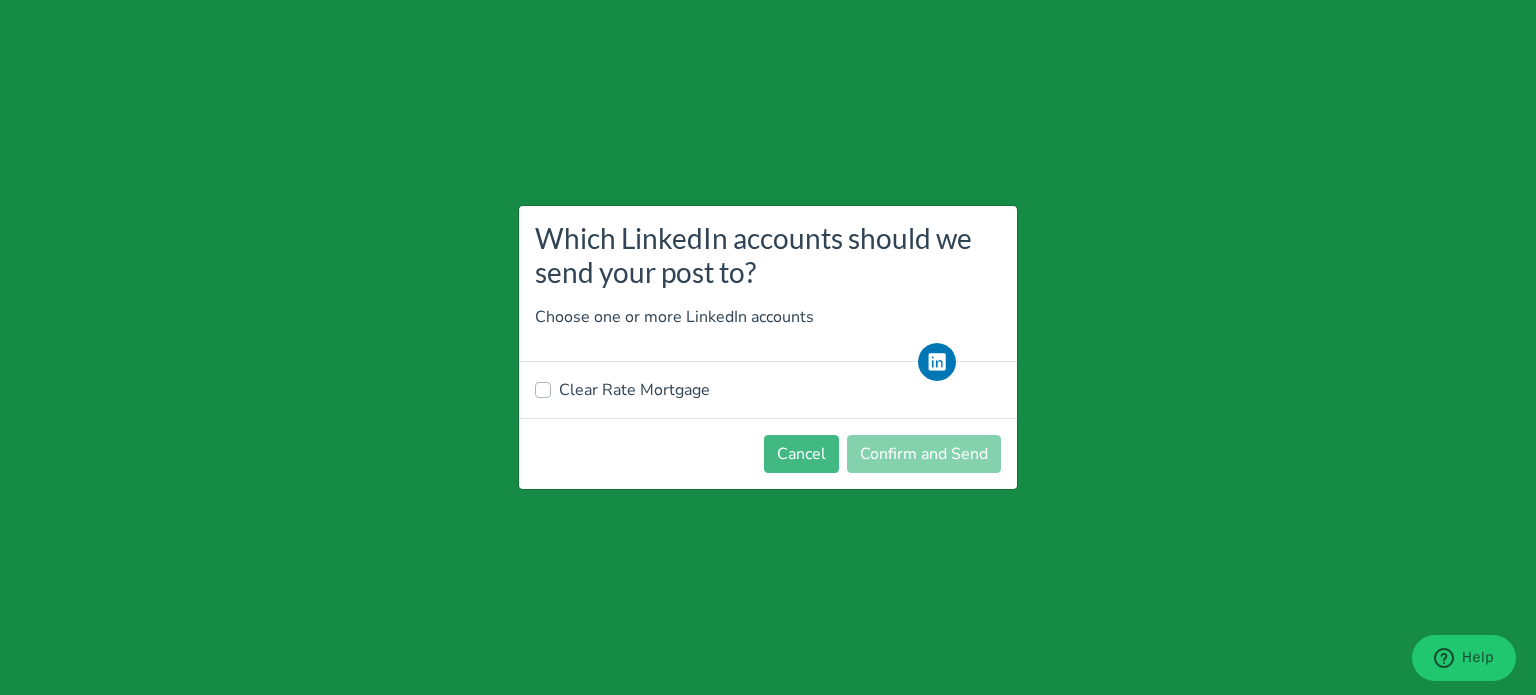 click on "Clear Rate Mortgage" at bounding box center [634, 390] 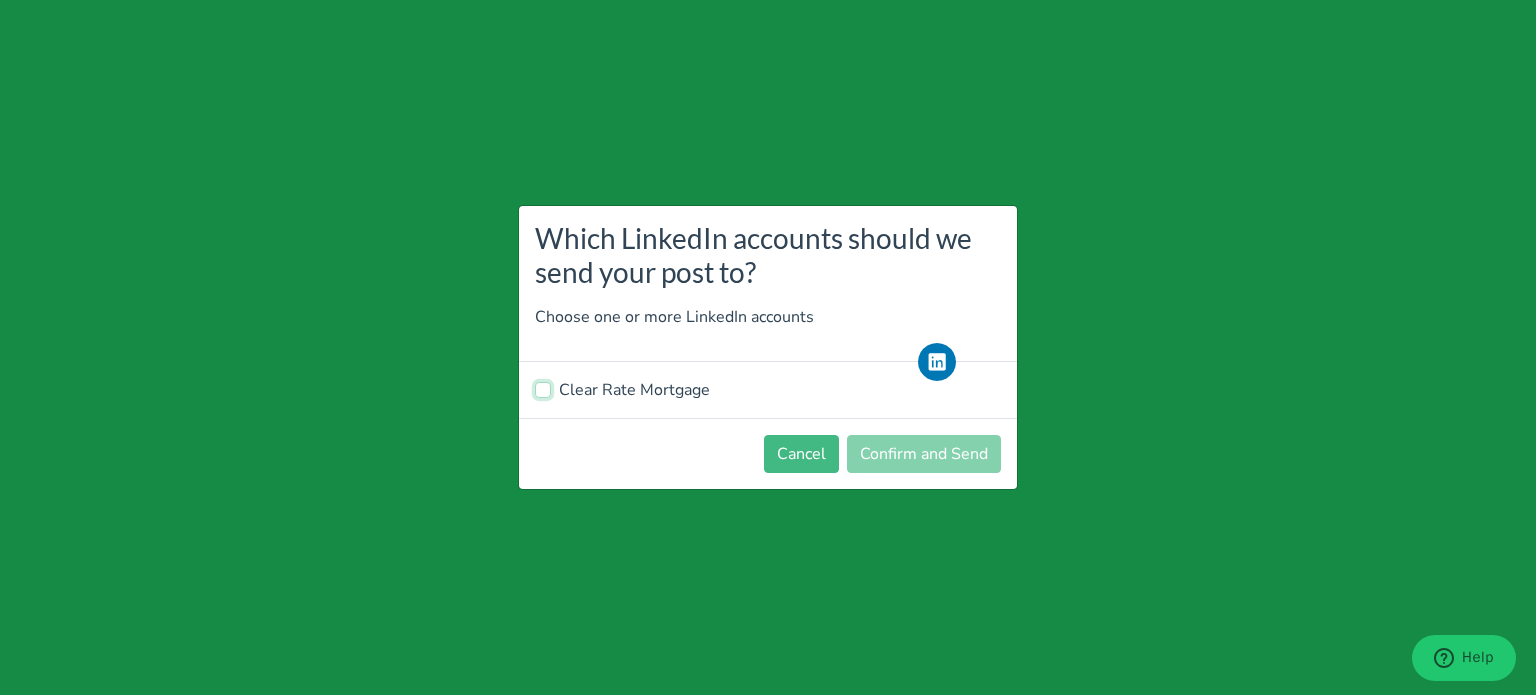 click on "Clear Rate Mortgage" at bounding box center (543, 388) 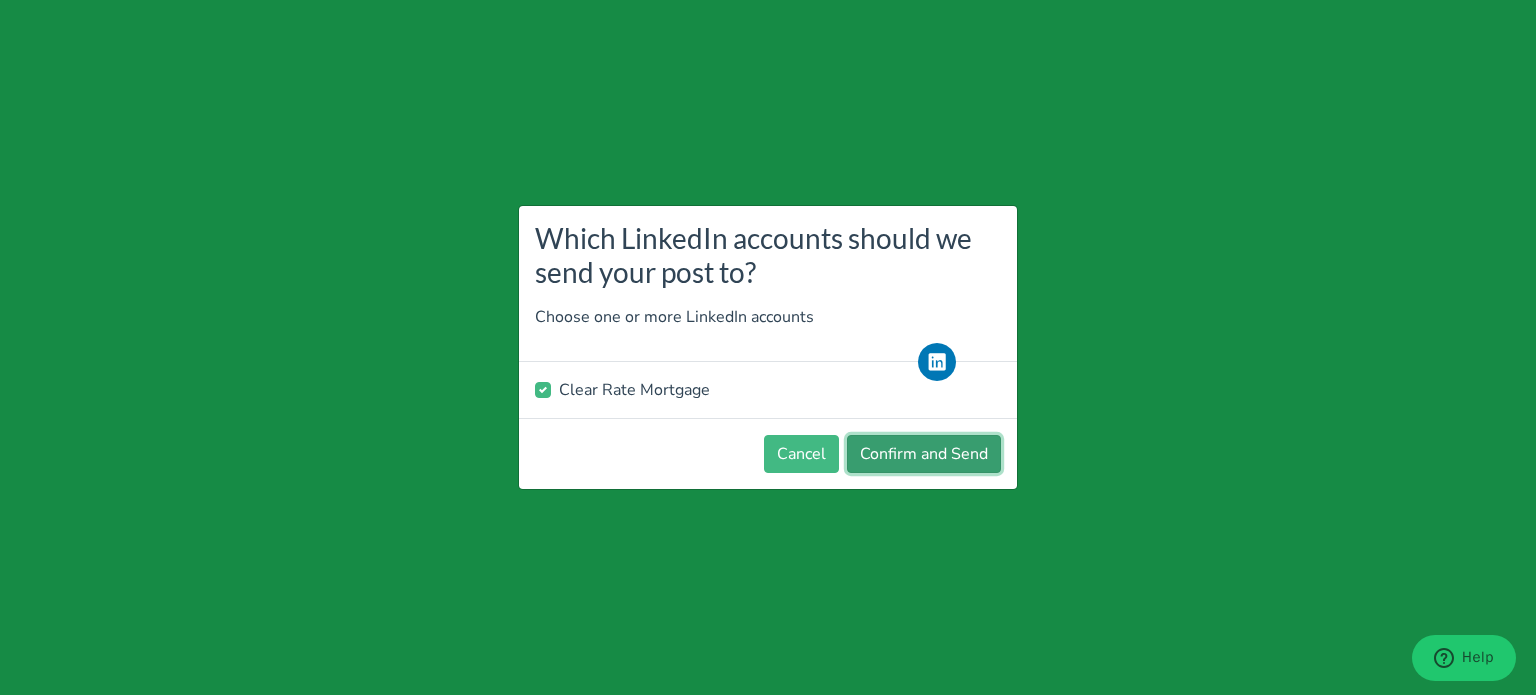 click on "Confirm and Send" at bounding box center (924, 454) 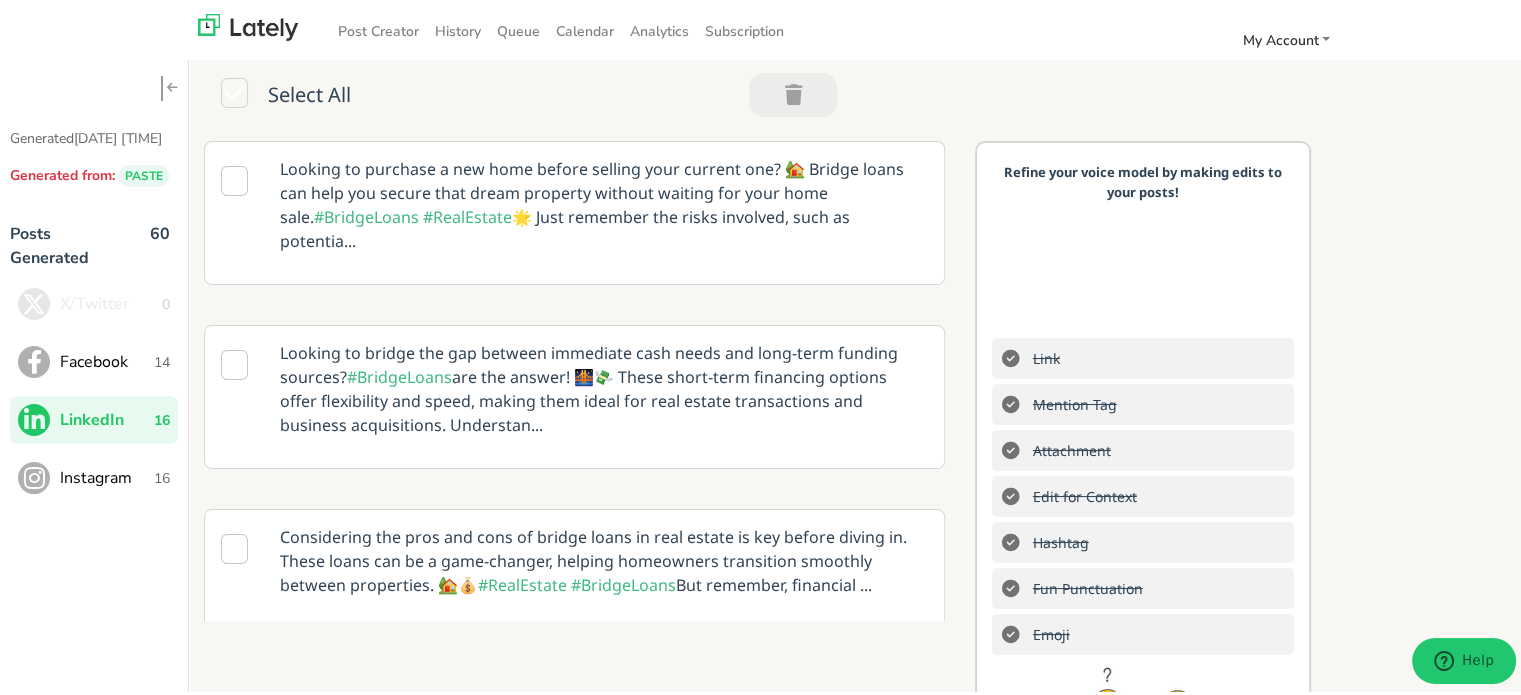 click on "Instagram 16" at bounding box center (94, 475) 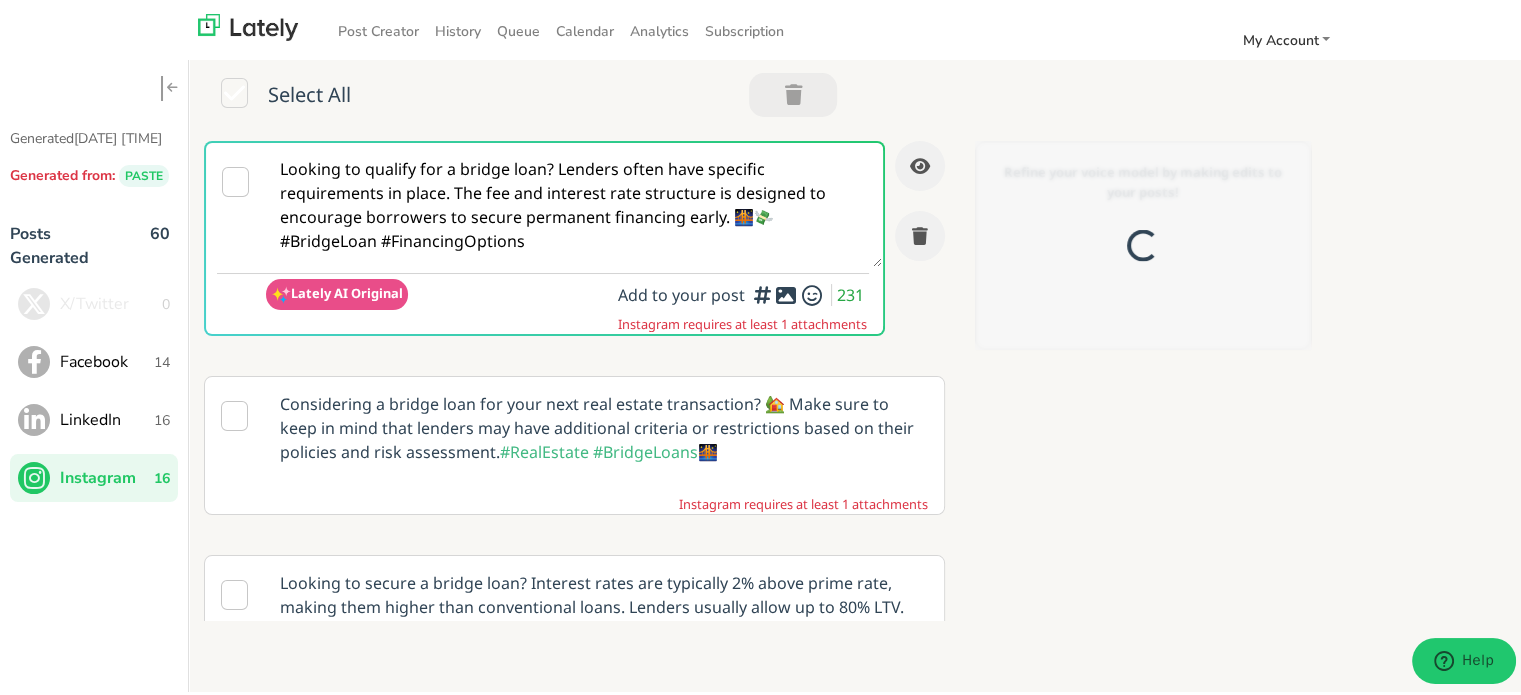 scroll, scrollTop: 0, scrollLeft: 0, axis: both 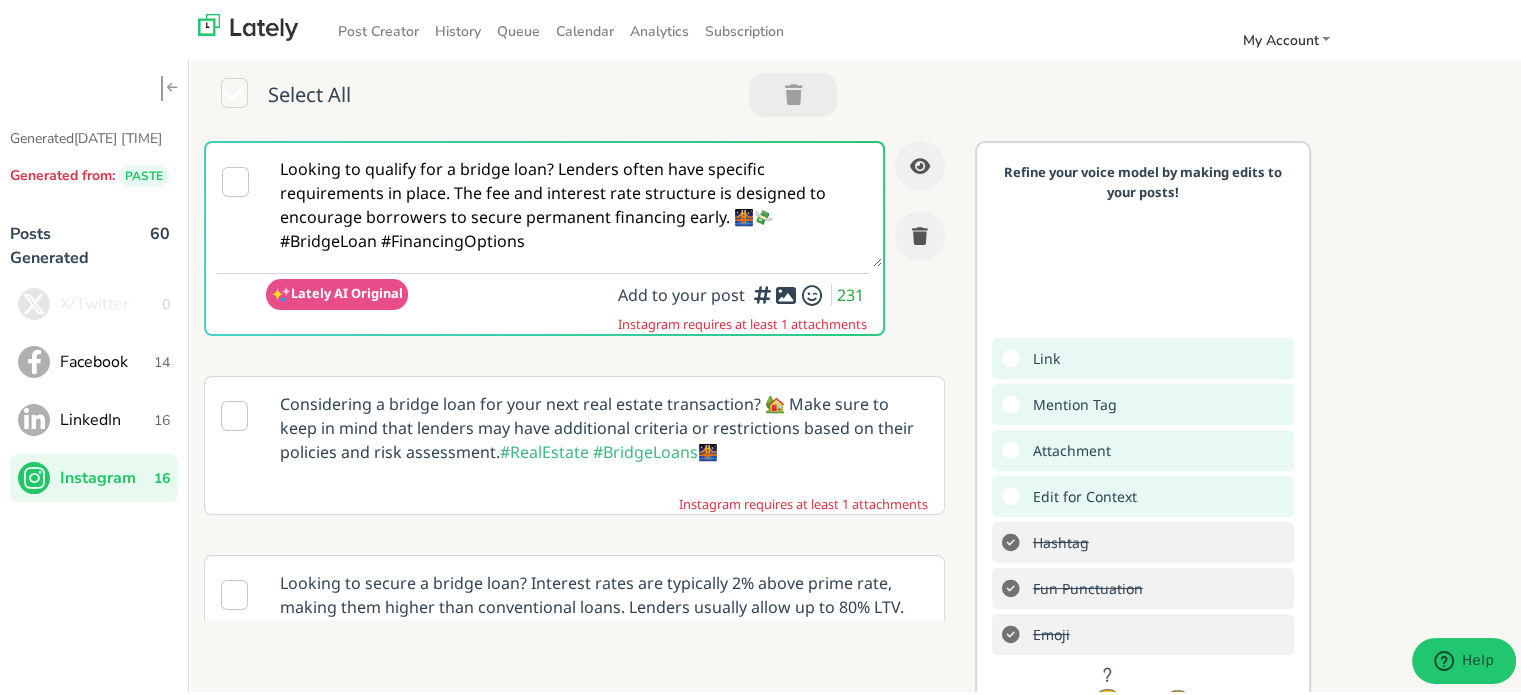 click on "Looking to qualify for a bridge loan? Lenders often have specific requirements in place. The fee and interest rate structure is designed to encourage borrowers to secure permanent financing early. 🌉💸 #BridgeLoan #FinancingOptions" at bounding box center (574, 202) 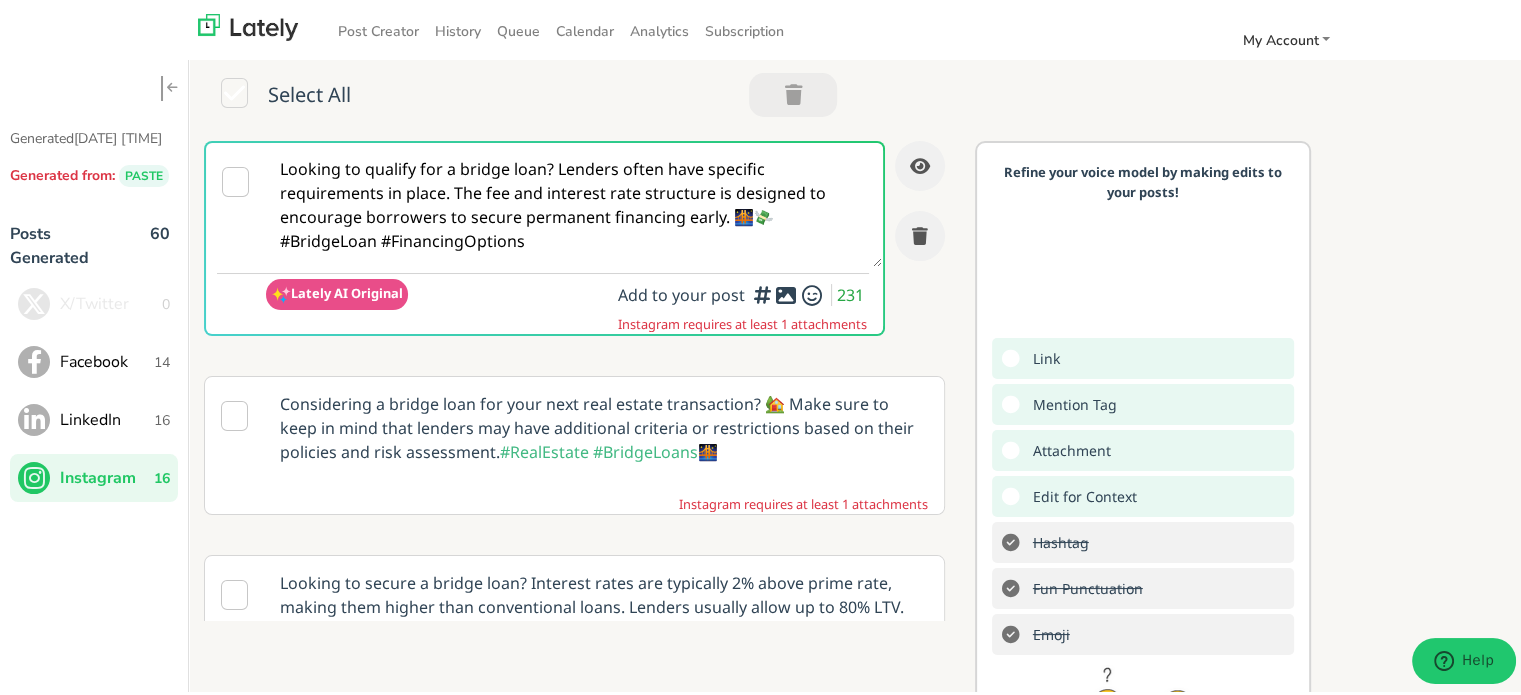 click on "Looking to qualify for a bridge loan? Lenders often have specific requirements in place. The fee and interest rate structure is designed to encourage borrowers to secure permanent financing early. 🌉💸 #BridgeLoan #FinancingOptions" at bounding box center (574, 202) 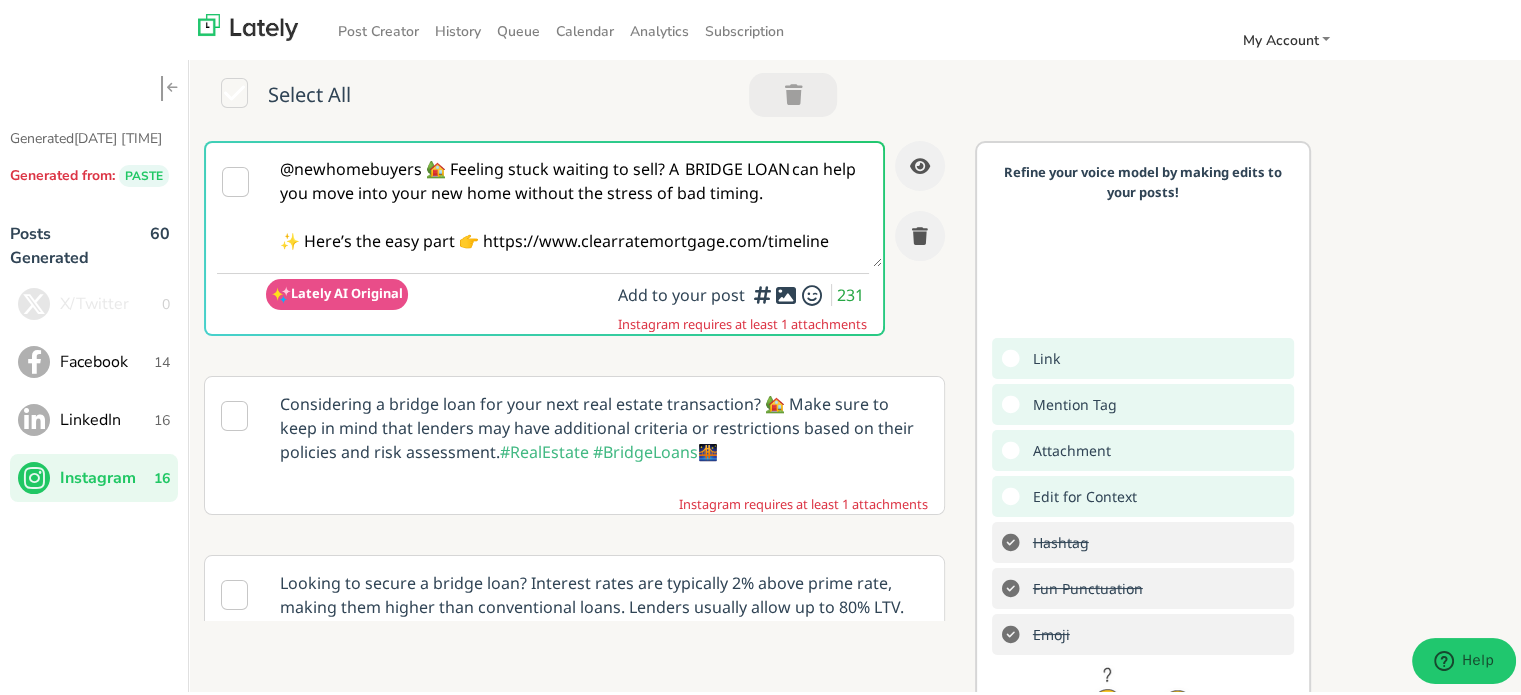click on "@newhomebuyers 🏡 Feeling stuck waiting to sell? A  BRIDGE LOAN can help you move into your new home without the stress of bad timing.
✨ Here’s the easy part 👉 https://www.clearratemortgage.com/timeline
✅ Know your home's value
✅ Plan the timing
✅ Ask about short-term options
✅ Prequalify now at clearratemortgage.com
#BridgeLoan #HomeMoveMadeEasy #RealEstateTips" at bounding box center (574, 202) 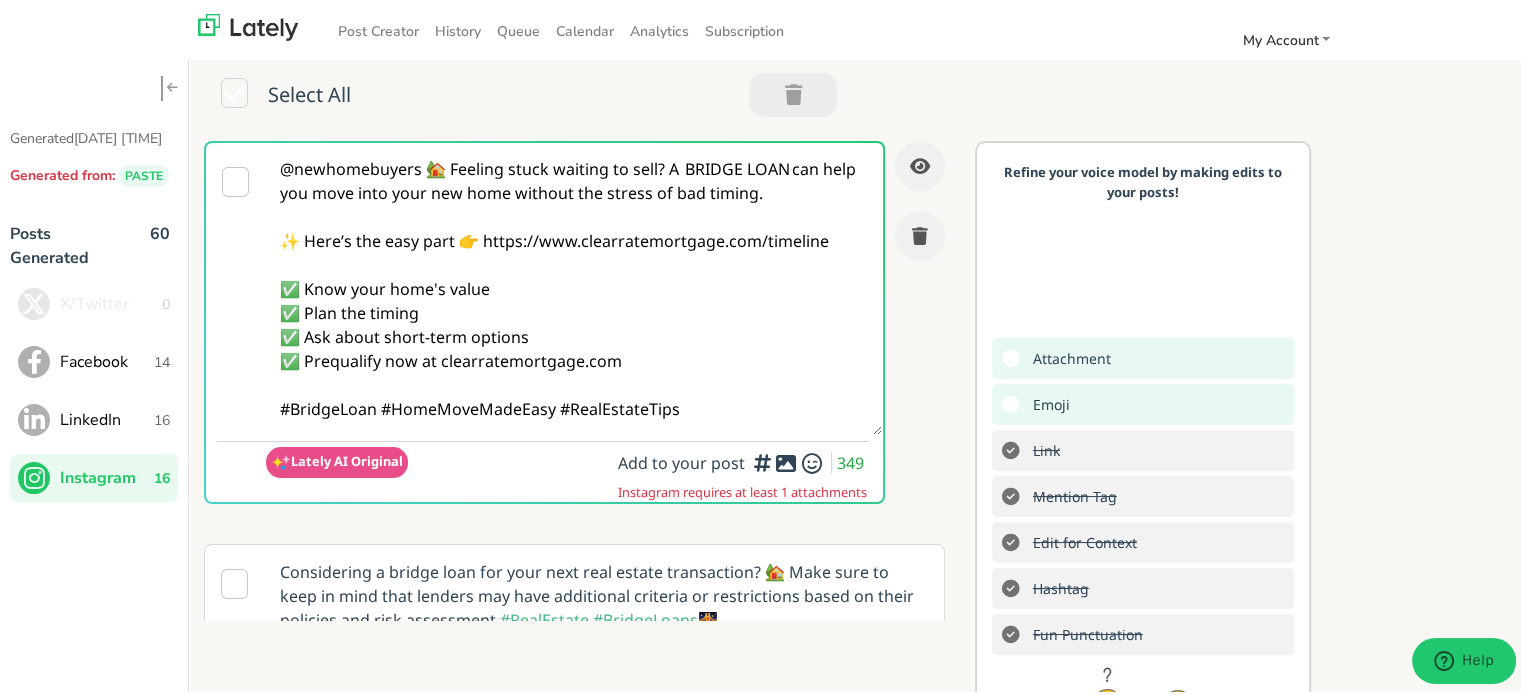 scroll, scrollTop: 200, scrollLeft: 0, axis: vertical 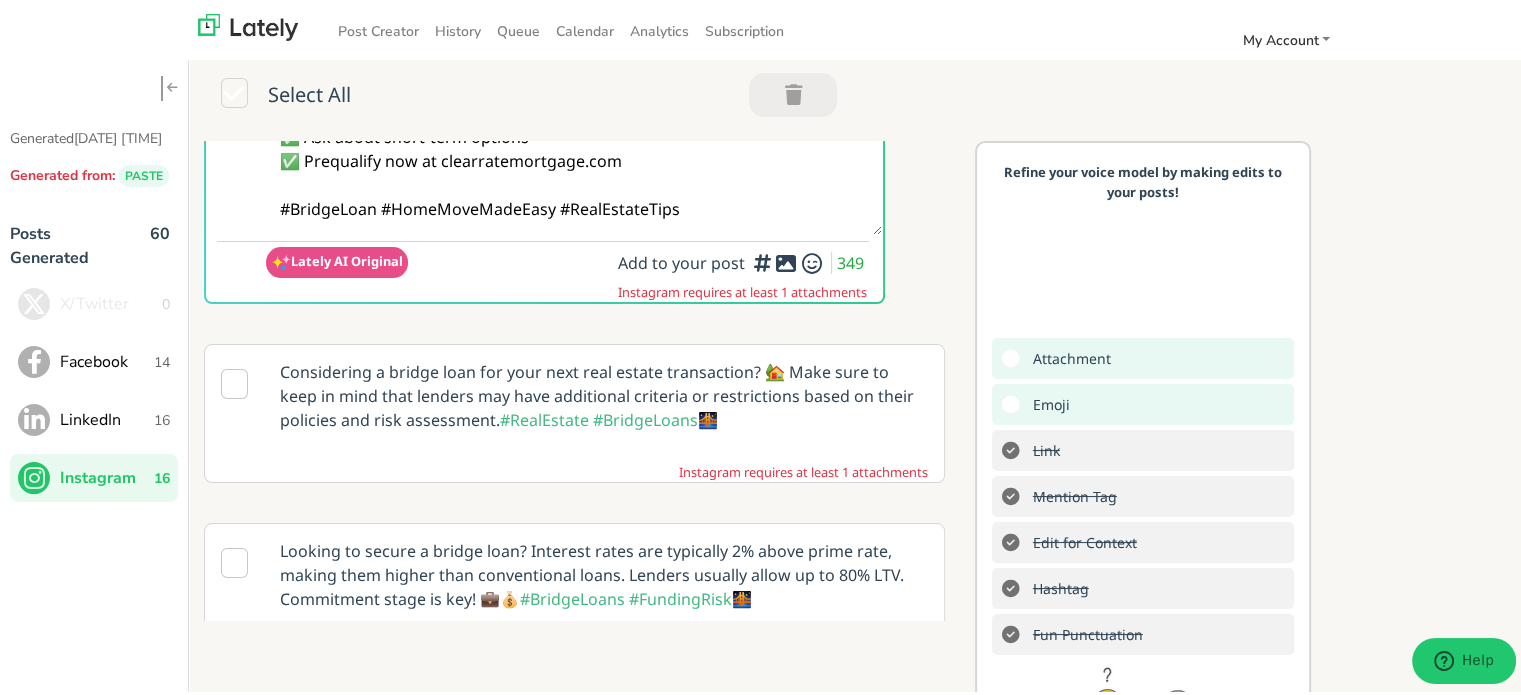 type on "@newhomebuyers 🏡 Feeling stuck waiting to sell? A  BRIDGE LOAN can help you move into your new home without the stress of bad timing.
✨ Here’s the easy part 👉 https://www.clearratemortgage.com/timeline
✅ Know your home's value
✅ Plan the timing
✅ Ask about short-term options
✅ Prequalify now at clearratemortgage.com
#BridgeLoan #HomeMoveMadeEasy #RealEstateTips" 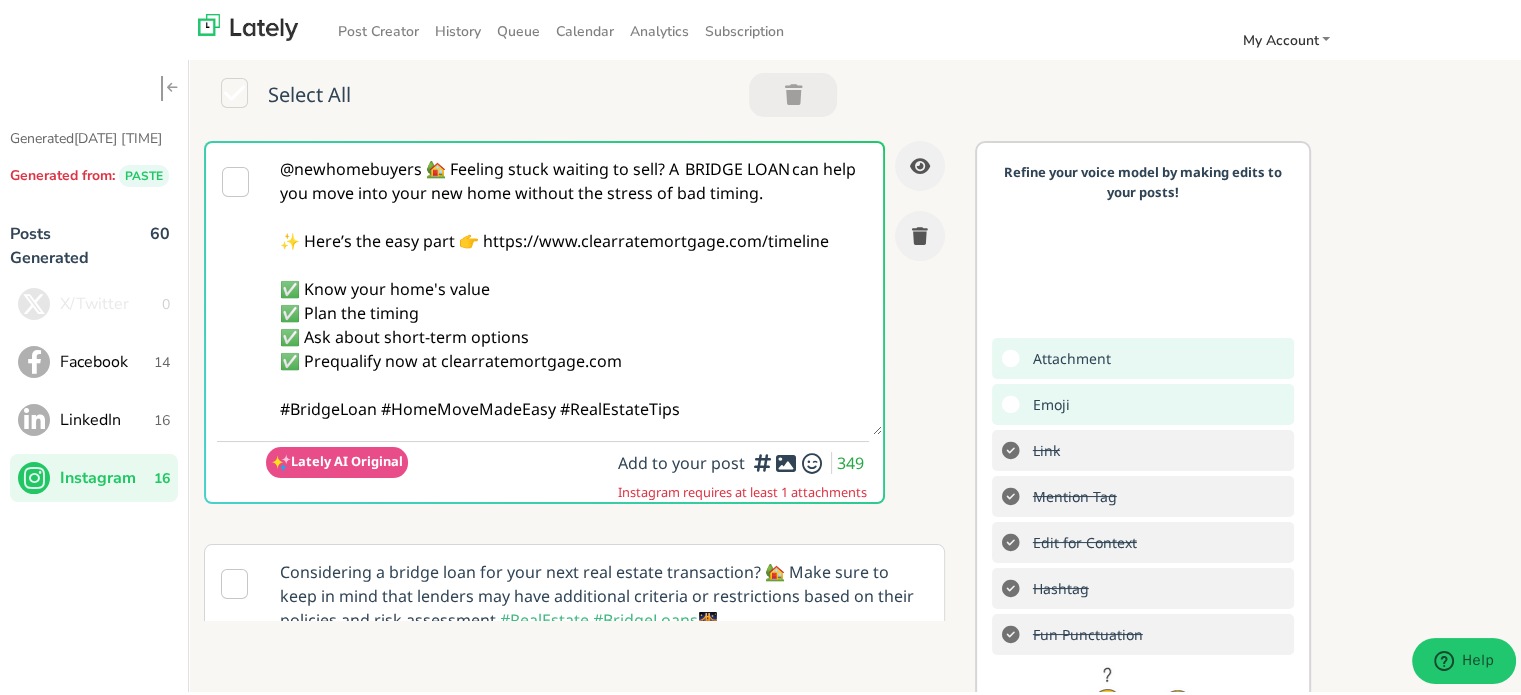 click on "@newhomebuyers 🏡 Feeling stuck waiting to sell? A  BRIDGE LOAN can help you move into your new home without the stress of bad timing.
✨ Here’s the easy part 👉 https://www.clearratemortgage.com/timeline
✅ Know your home's value
✅ Plan the timing
✅ Ask about short-term options
✅ Prequalify now at clearratemortgage.com
#BridgeLoan #HomeMoveMadeEasy #RealEstateTips" at bounding box center (574, 286) 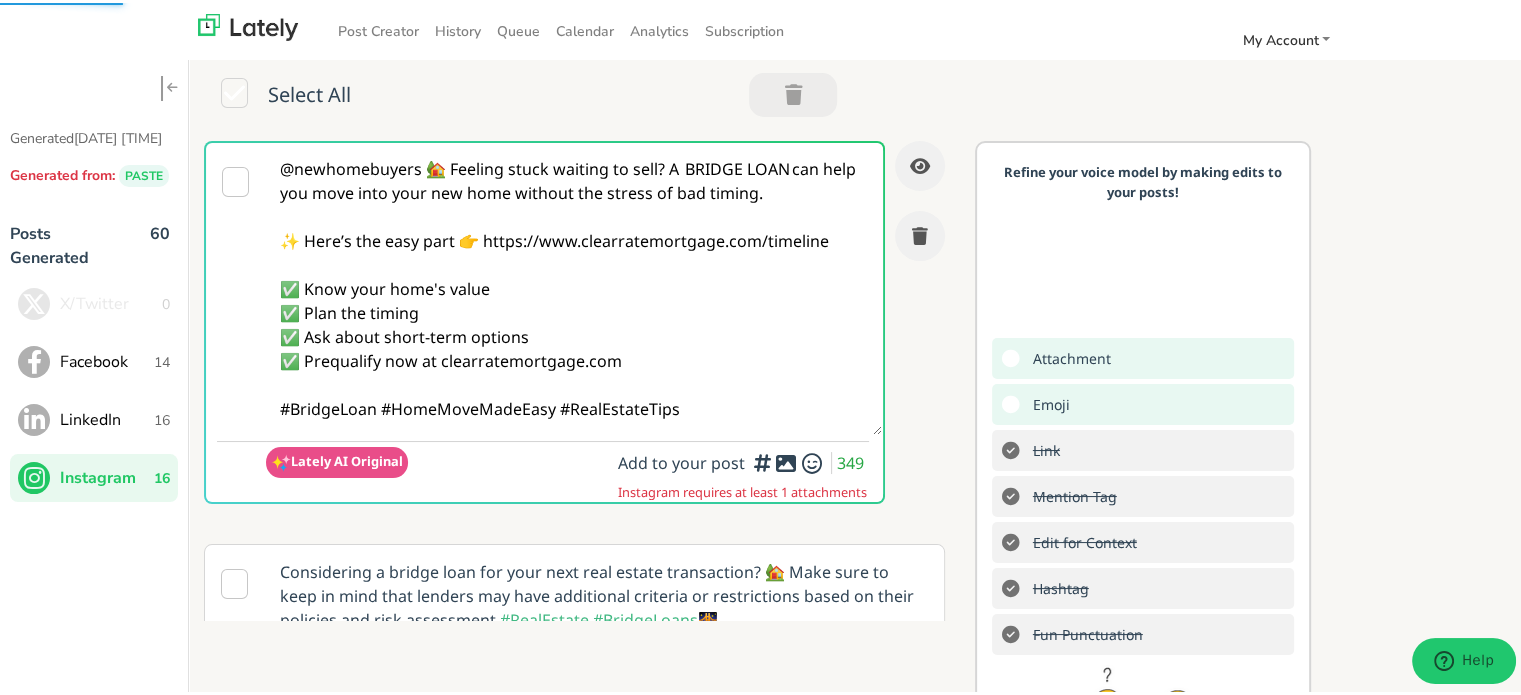 click on "@newhomebuyers 🏡 Feeling stuck waiting to sell? A  BRIDGE LOAN can help you move into your new home without the stress of bad timing.
✨ Here’s the easy part 👉 https://www.clearratemortgage.com/timeline
✅ Know your home's value
✅ Plan the timing
✅ Ask about short-term options
✅ Prequalify now at clearratemortgage.com
#BridgeLoan #HomeMoveMadeEasy #RealEstateTips" at bounding box center (574, 286) 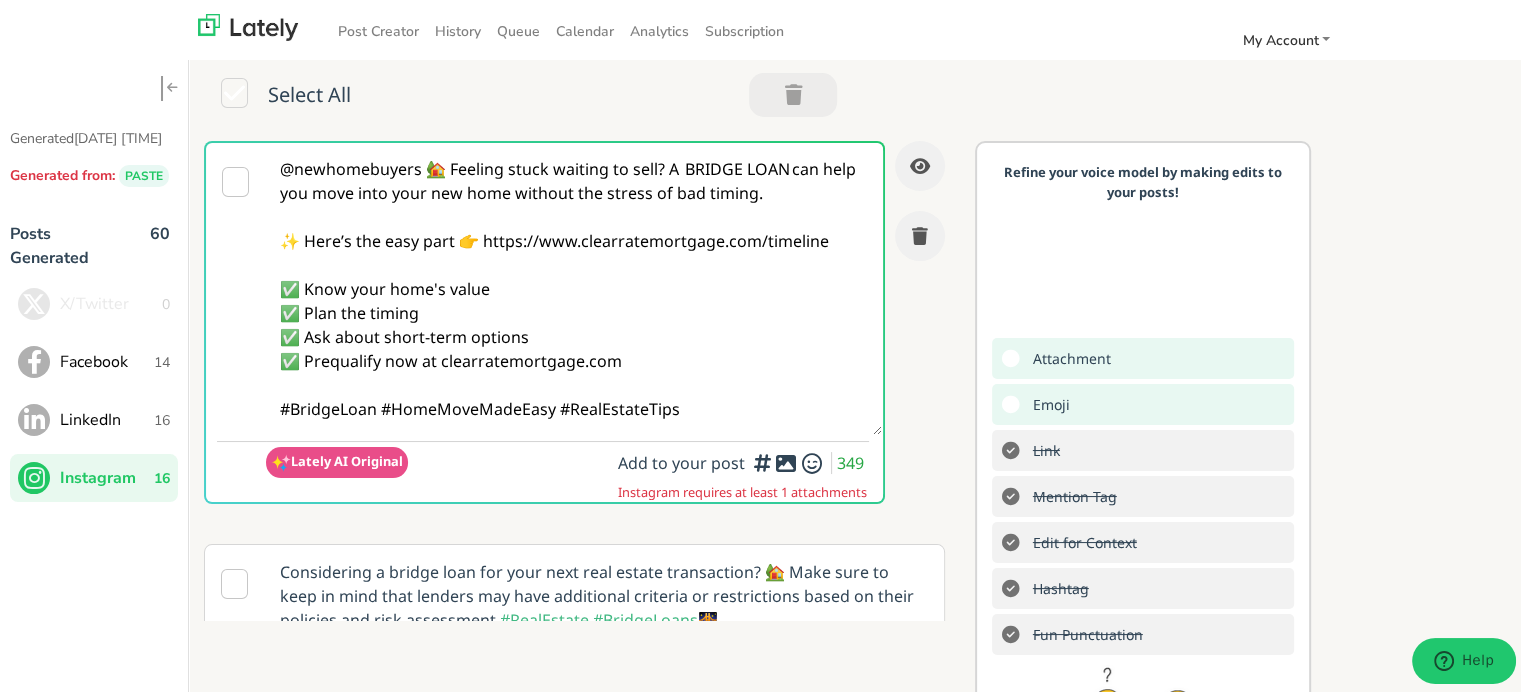 click on "@newhomebuyers 🏡 Feeling stuck waiting to sell? A  BRIDGE LOAN can help you move into your new home without the stress of bad timing.
✨ Here’s the easy part 👉 https://www.clearratemortgage.com/timeline
✅ Know your home's value
✅ Plan the timing
✅ Ask about short-term options
✅ Prequalify now at clearratemortgage.com
#BridgeLoan #HomeMoveMadeEasy #RealEstateTips" at bounding box center [574, 286] 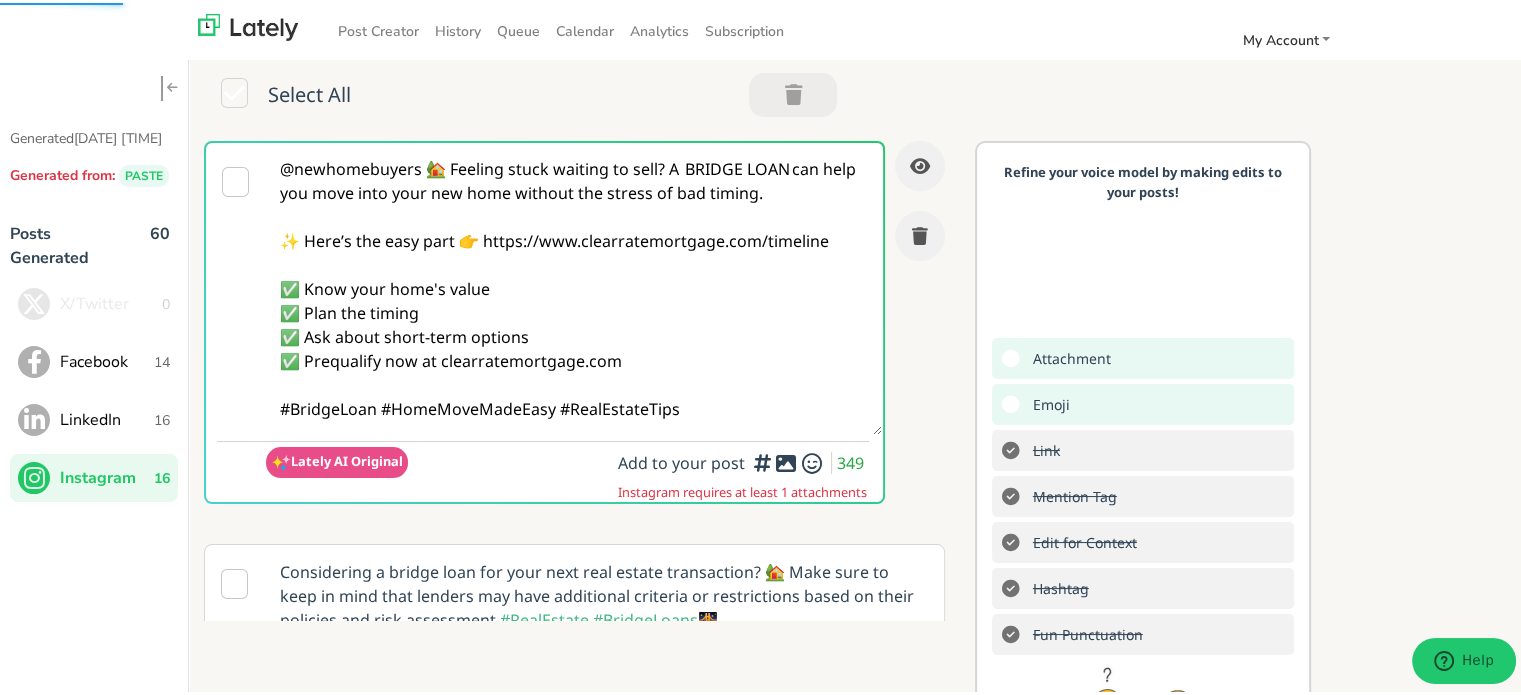 click on "@newhomebuyers 🏡 Feeling stuck waiting to sell? A  BRIDGE LOAN can help you move into your new home without the stress of bad timing.
✨ Here’s the easy part 👉 https://www.clearratemortgage.com/timeline
✅ Know your home's value
✅ Plan the timing
✅ Ask about short-term options
✅ Prequalify now at clearratemortgage.com
#BridgeLoan #HomeMoveMadeEasy #RealEstateTips" at bounding box center (574, 286) 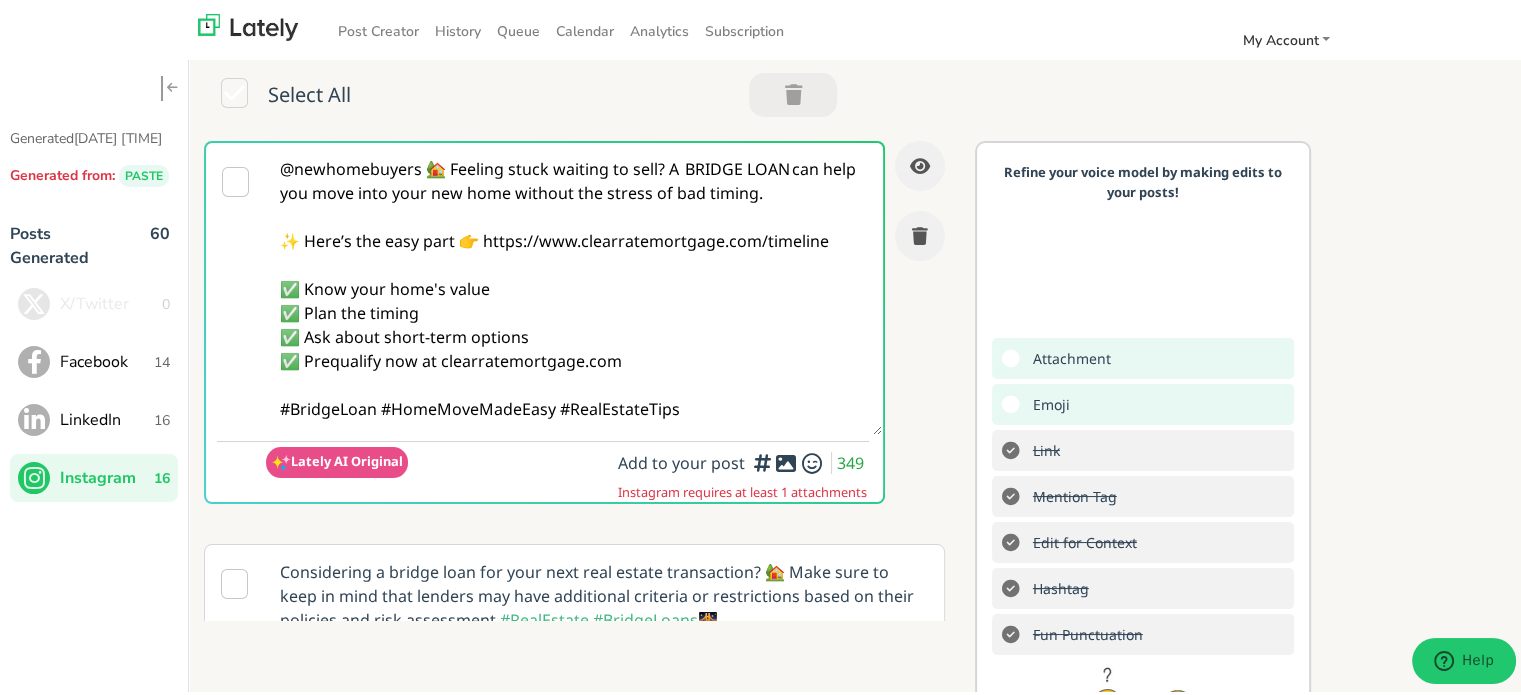 click on "@newhomebuyers 🏡 Feeling stuck waiting to sell? A  BRIDGE LOAN can help you move into your new home without the stress of bad timing.
✨ Here’s the easy part 👉 https://www.clearratemortgage.com/timeline
✅ Know your home's value
✅ Plan the timing
✅ Ask about short-term options
✅ Prequalify now at clearratemortgage.com
#BridgeLoan #HomeMoveMadeEasy #RealEstateTips" at bounding box center (574, 286) 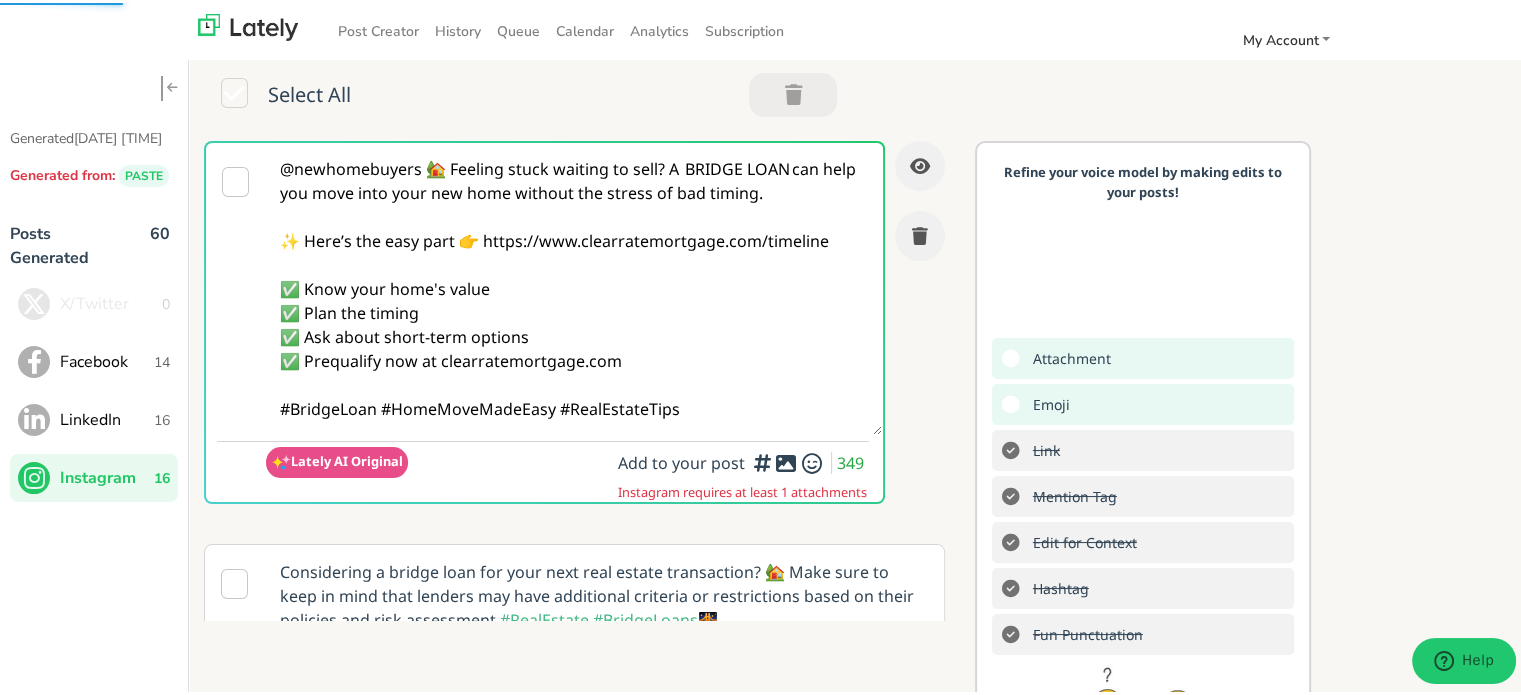 click on "LinkedIn" at bounding box center (107, 417) 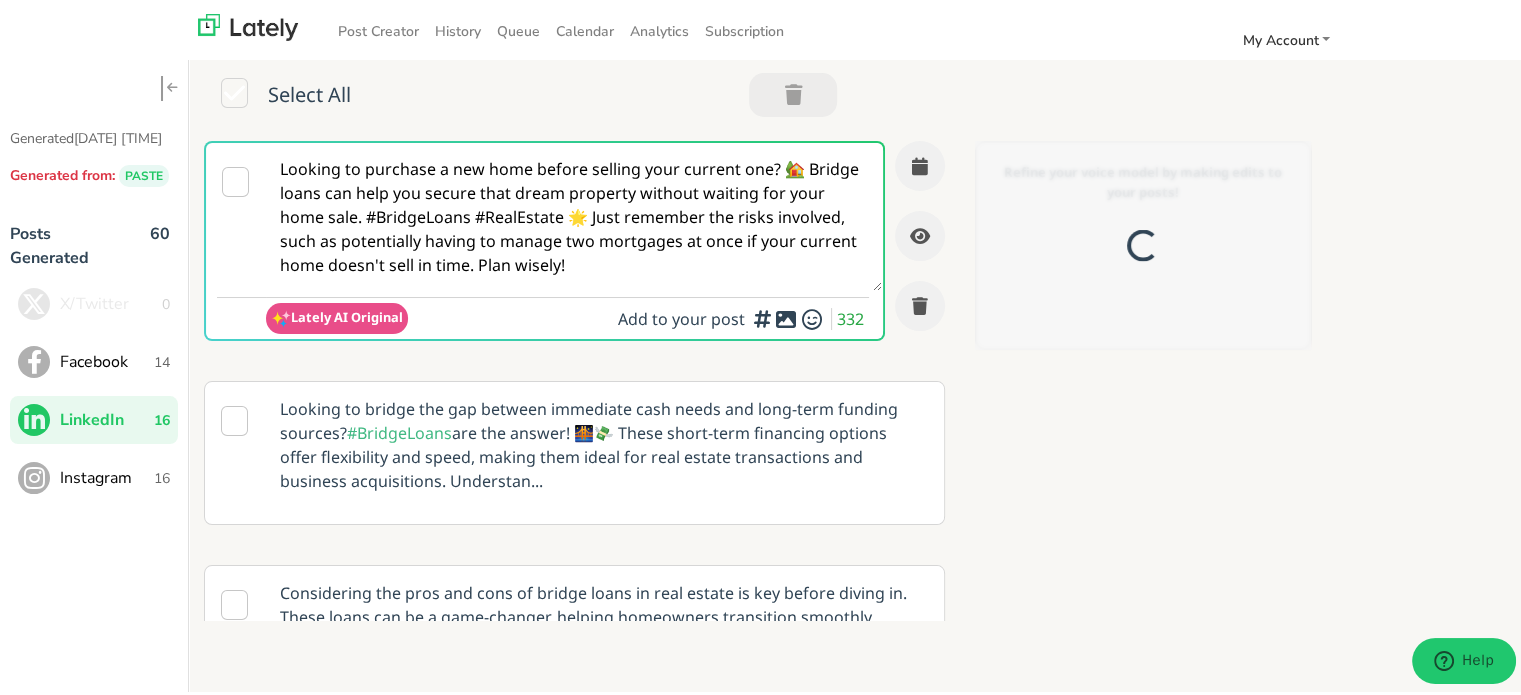 scroll, scrollTop: 0, scrollLeft: 0, axis: both 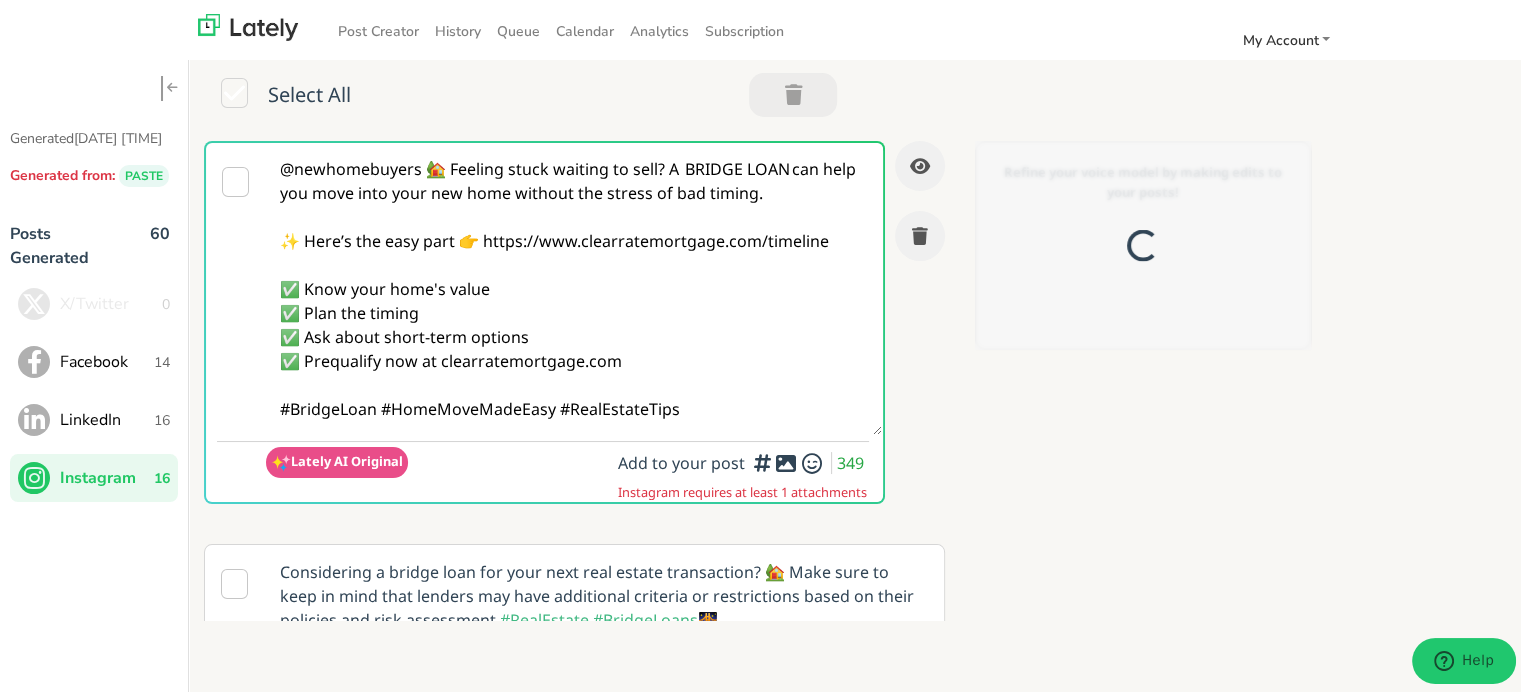 click on "@newhomebuyers 🏡 Feeling stuck waiting to sell? A  BRIDGE LOAN can help you move into your new home without the stress of bad timing.
✨ Here’s the easy part 👉 https://www.clearratemortgage.com/timeline
✅ Know your home's value
✅ Plan the timing
✅ Ask about short-term options
✅ Prequalify now at clearratemortgage.com
#BridgeLoan #HomeMoveMadeEasy #RealEstateTips" at bounding box center [574, 286] 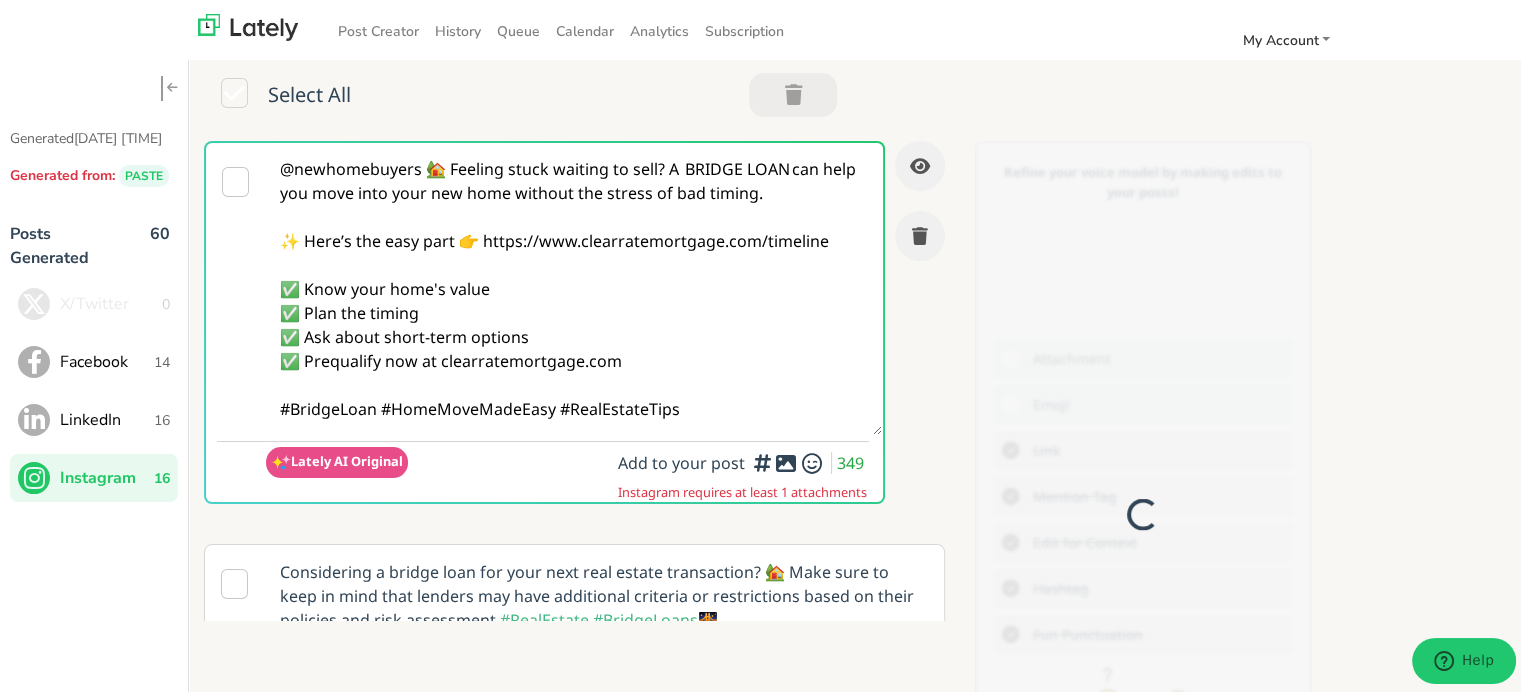 click on "@newhomebuyers 🏡 Feeling stuck waiting to sell? A  BRIDGE LOAN can help you move into your new home without the stress of bad timing.
✨ Here’s the easy part 👉 https://www.clearratemortgage.com/timeline
✅ Know your home's value
✅ Plan the timing
✅ Ask about short-term options
✅ Prequalify now at clearratemortgage.com
#BridgeLoan #HomeMoveMadeEasy #RealEstateTips" at bounding box center [574, 286] 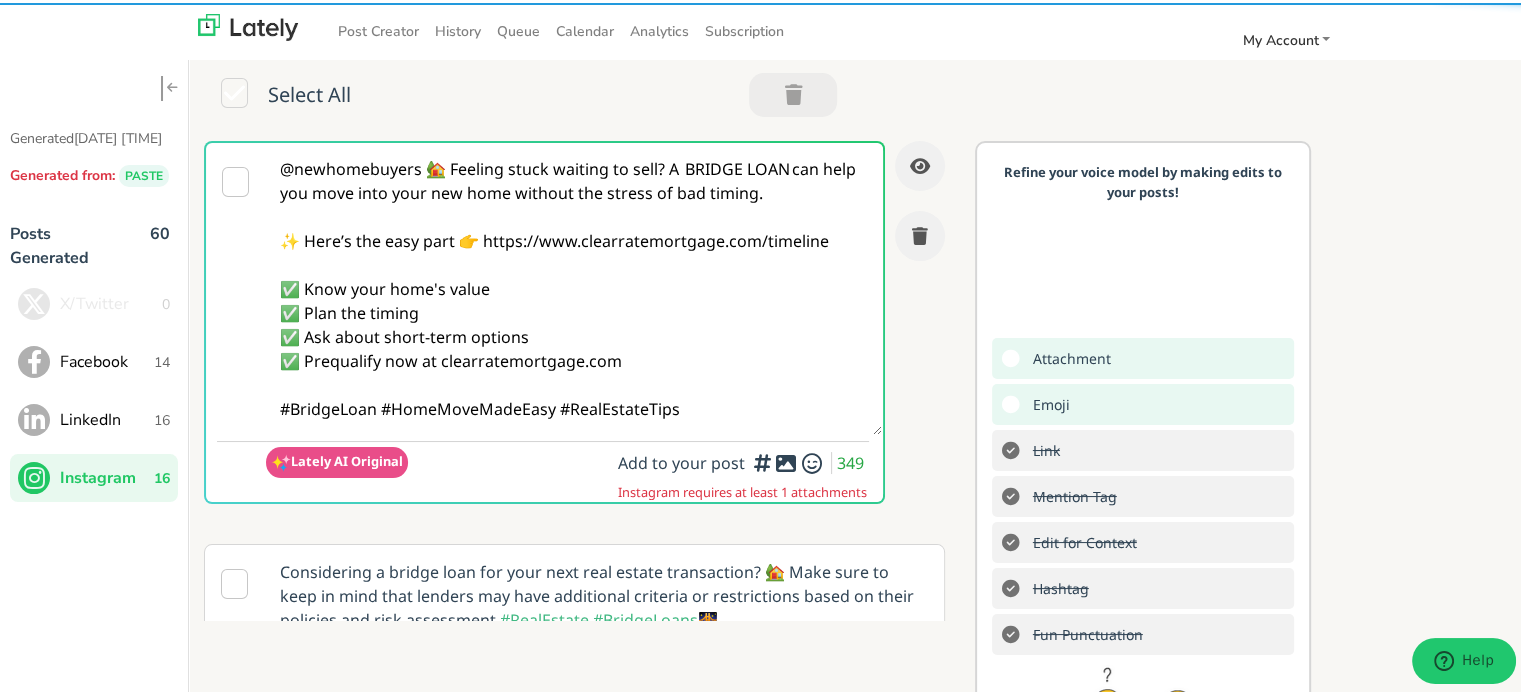 click on "@newhomebuyers 🏡 Feeling stuck waiting to sell? A  BRIDGE LOAN can help you move into your new home without the stress of bad timing.
✨ Here’s the easy part 👉 https://www.clearratemortgage.com/timeline
✅ Know your home's value
✅ Plan the timing
✅ Ask about short-term options
✅ Prequalify now at clearratemortgage.com
#BridgeLoan #HomeMoveMadeEasy #RealEstateTips" at bounding box center [574, 286] 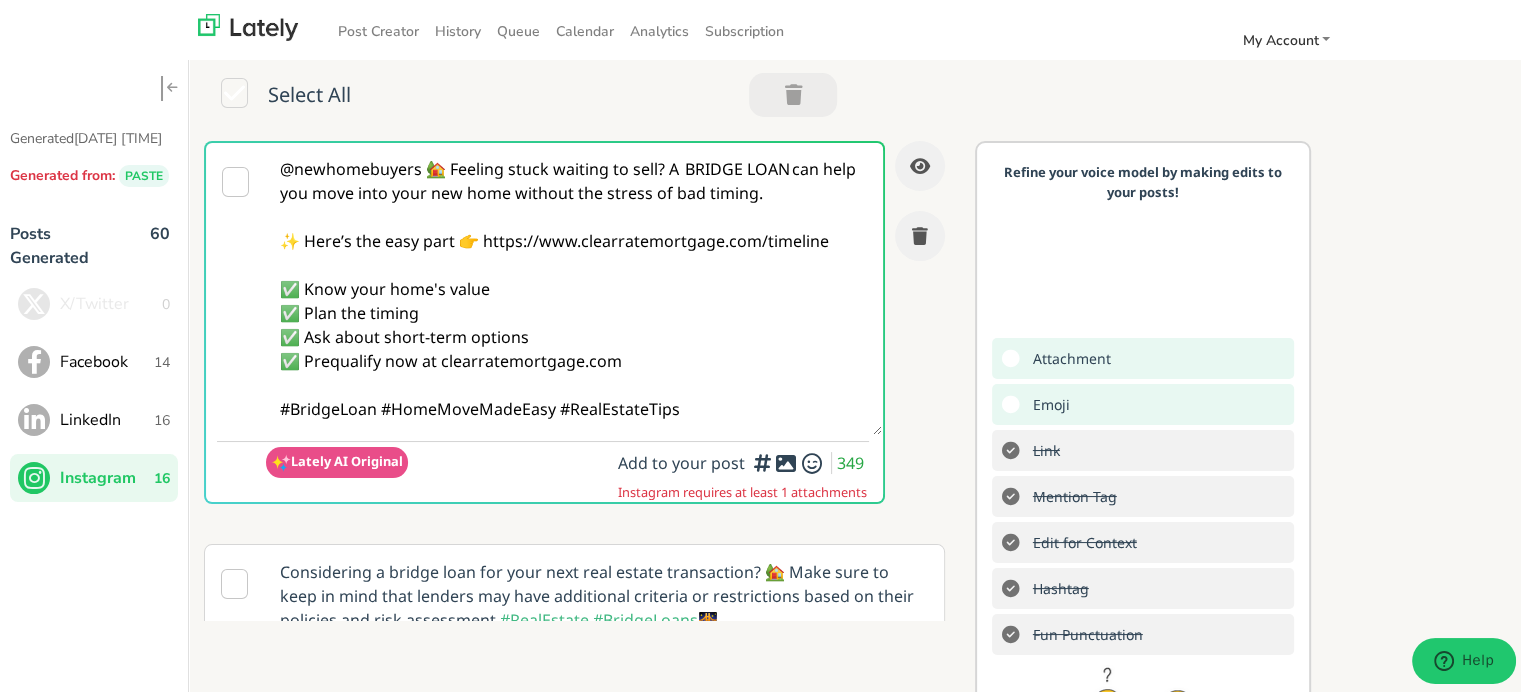 click on "@newhomebuyers 🏡 Feeling stuck waiting to sell? A  BRIDGE LOAN can help you move into your new home without the stress of bad timing.
✨ Here’s the easy part 👉 https://www.clearratemortgage.com/timeline
✅ Know your home's value
✅ Plan the timing
✅ Ask about short-term options
✅ Prequalify now at clearratemortgage.com
#BridgeLoan #HomeMoveMadeEasy #RealEstateTips" at bounding box center (574, 286) 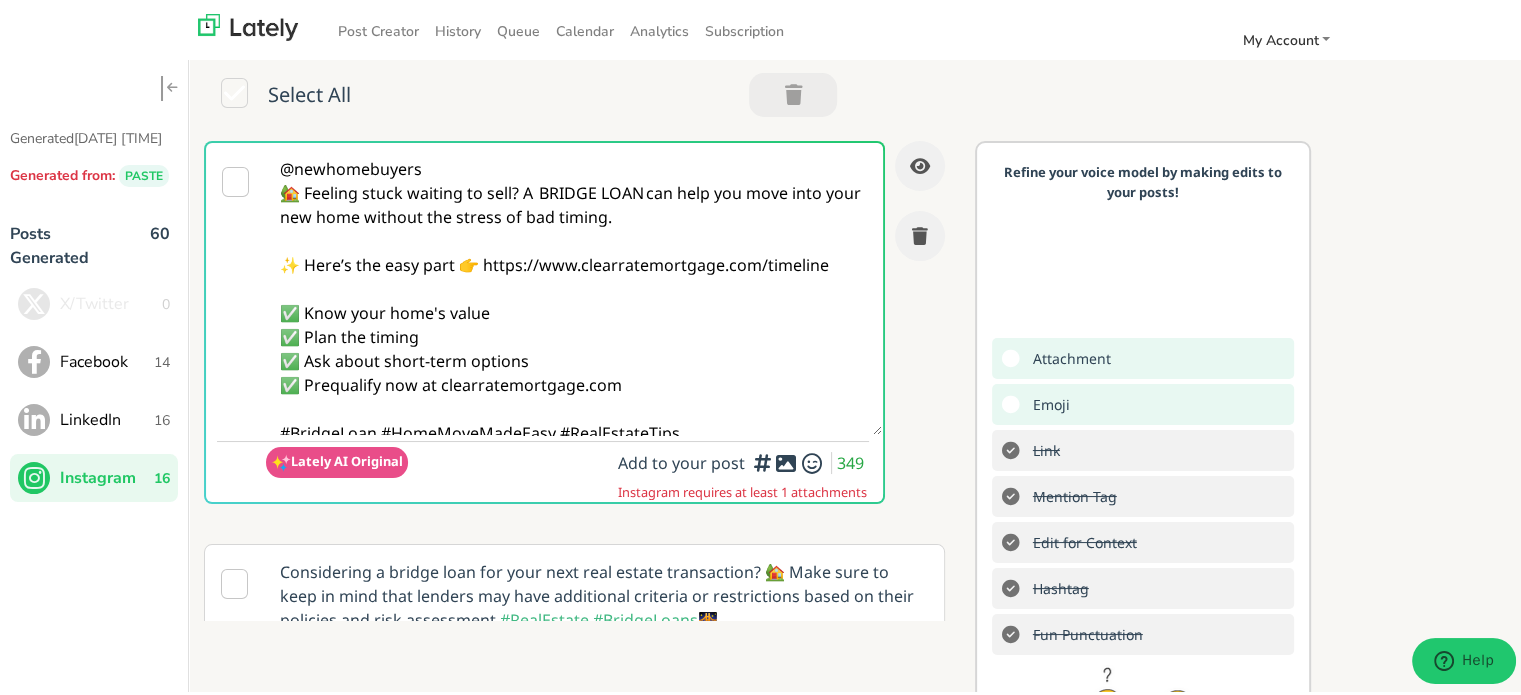 type on "@newhomebuyers
🏡 Feeling stuck waiting to sell? A  BRIDGE LOAN can help you move into your new home without the stress of bad timing.
✨ Here’s the easy part 👉 https://www.clearratemortgage.com/timeline
✅ Know your home's value
✅ Plan the timing
✅ Ask about short-term options
✅ Prequalify now at clearratemortgage.com
#BridgeLoan #HomeMoveMadeEasy #RealEstateTips" 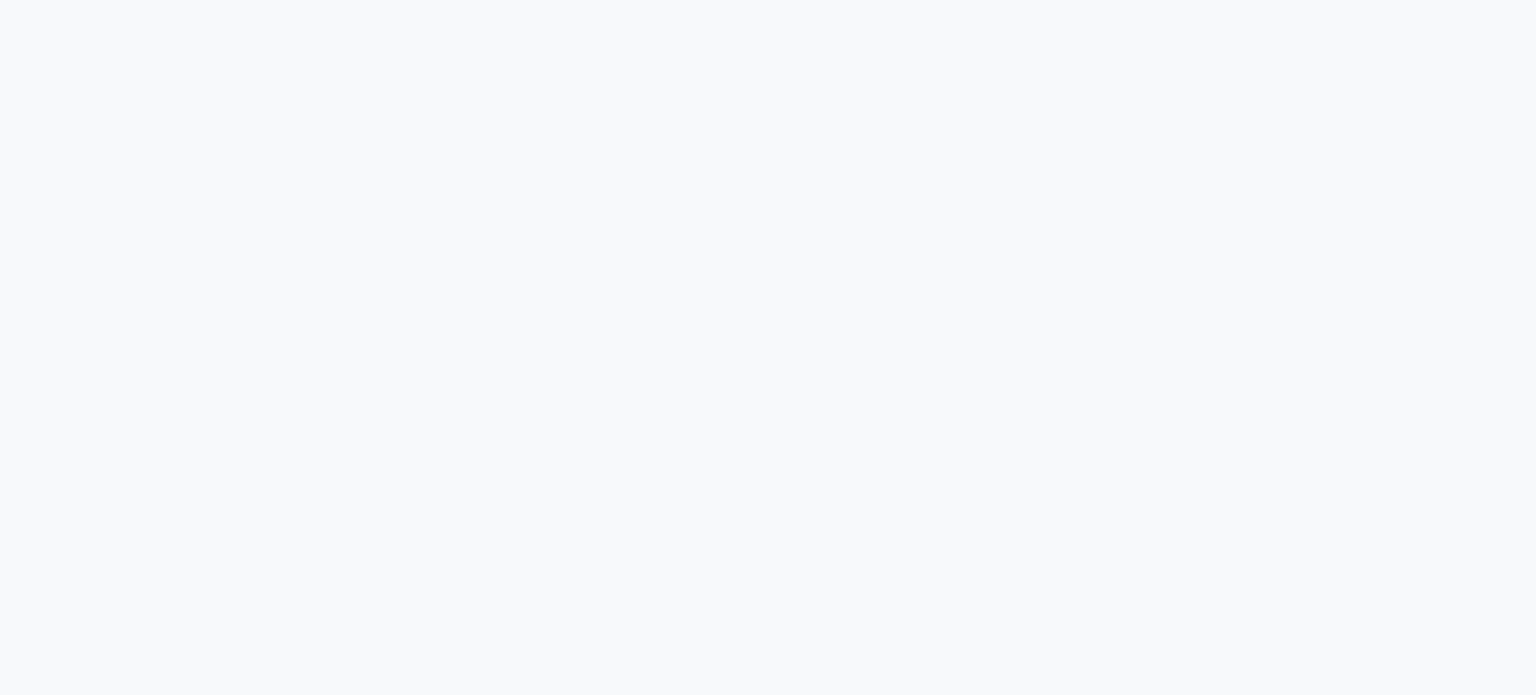 scroll, scrollTop: 0, scrollLeft: 0, axis: both 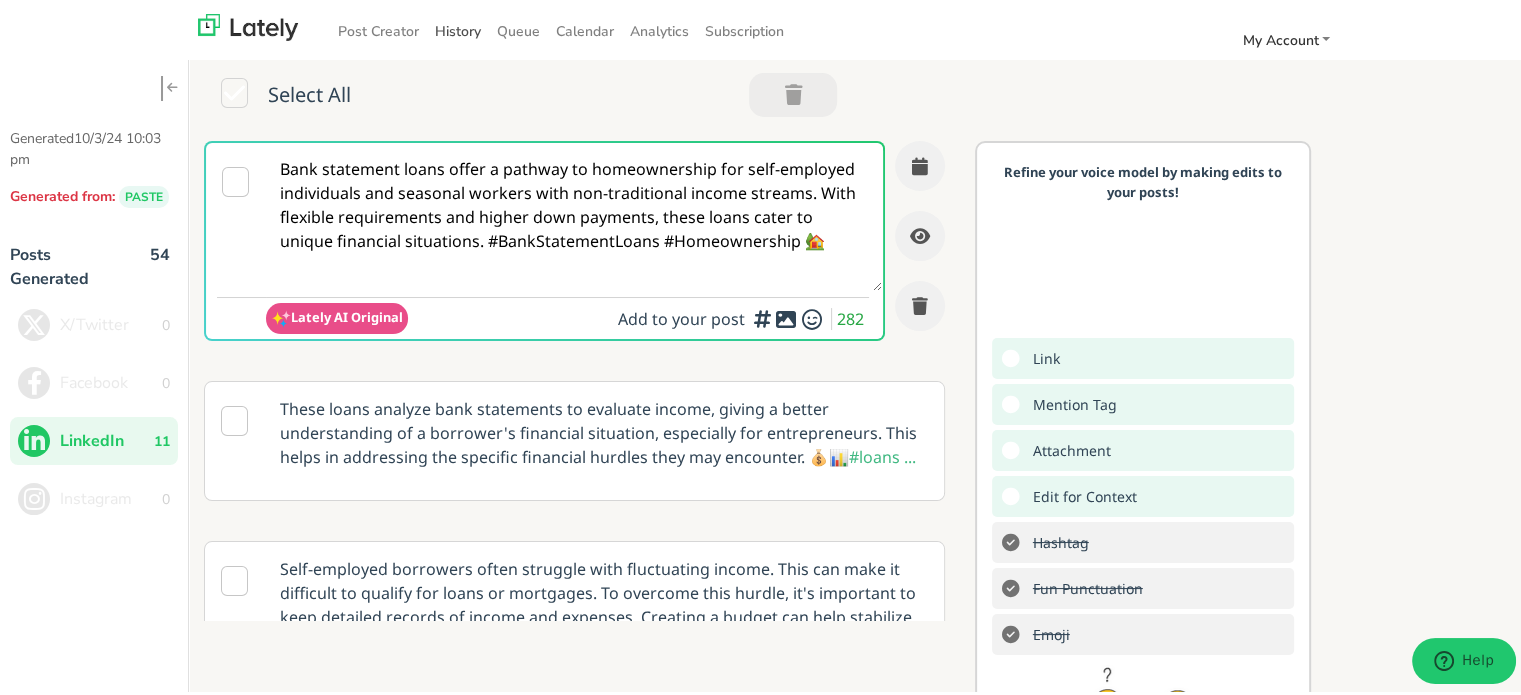 click on "History" at bounding box center (458, 28) 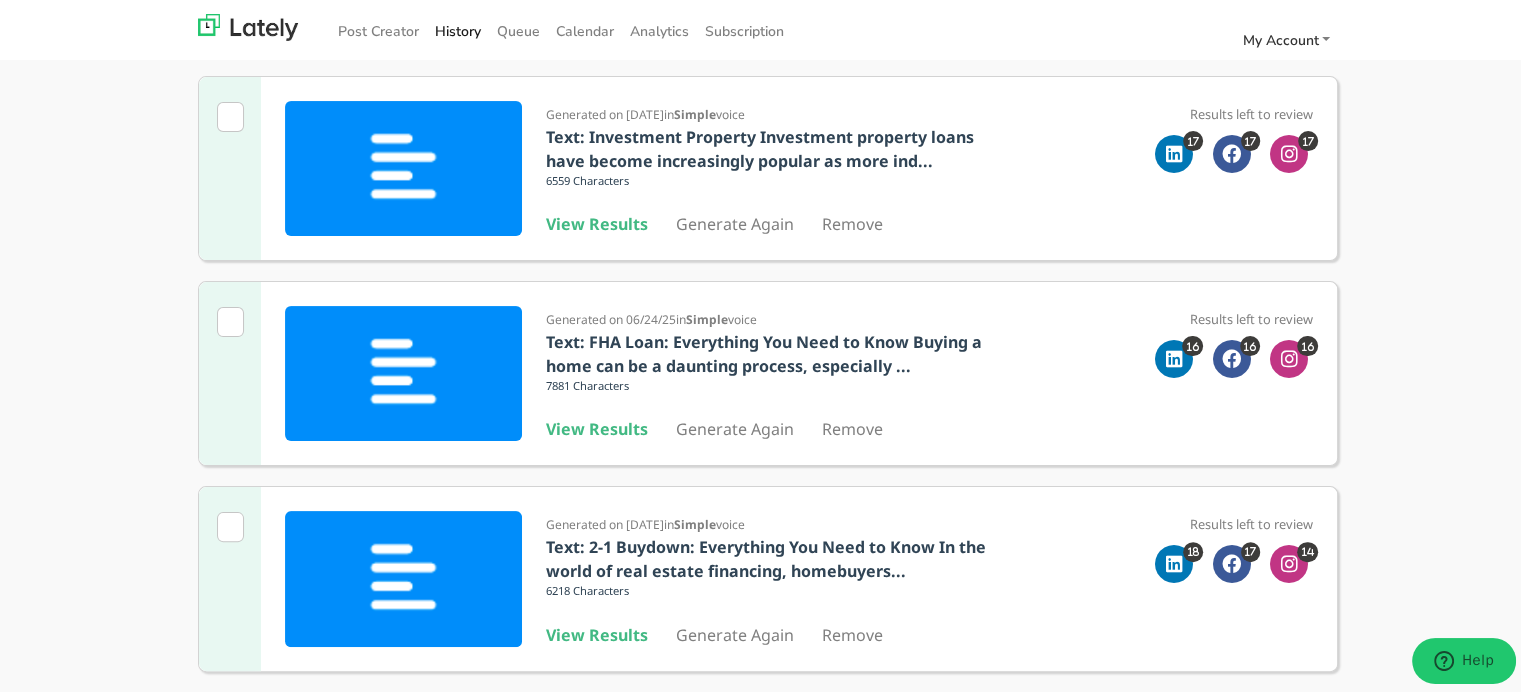 scroll, scrollTop: 500, scrollLeft: 0, axis: vertical 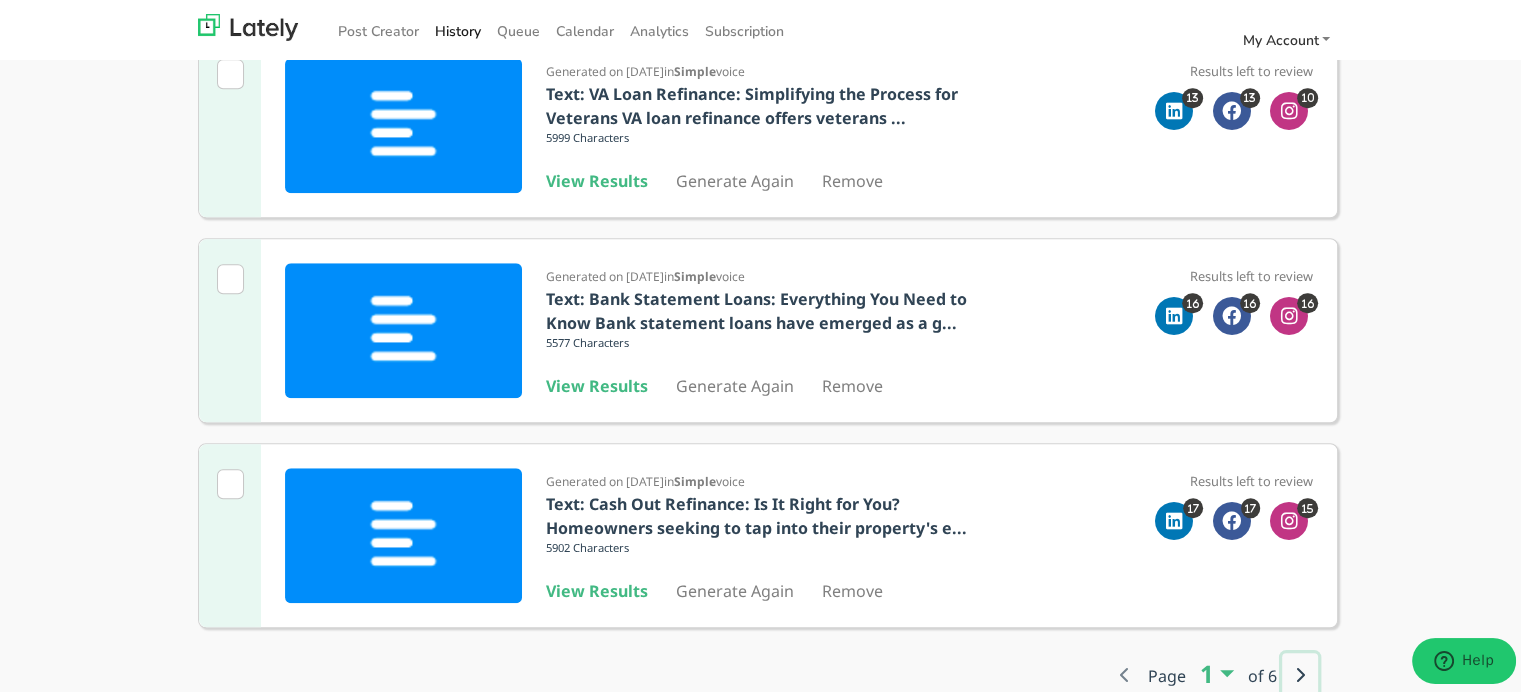 click at bounding box center (1300, 672) 